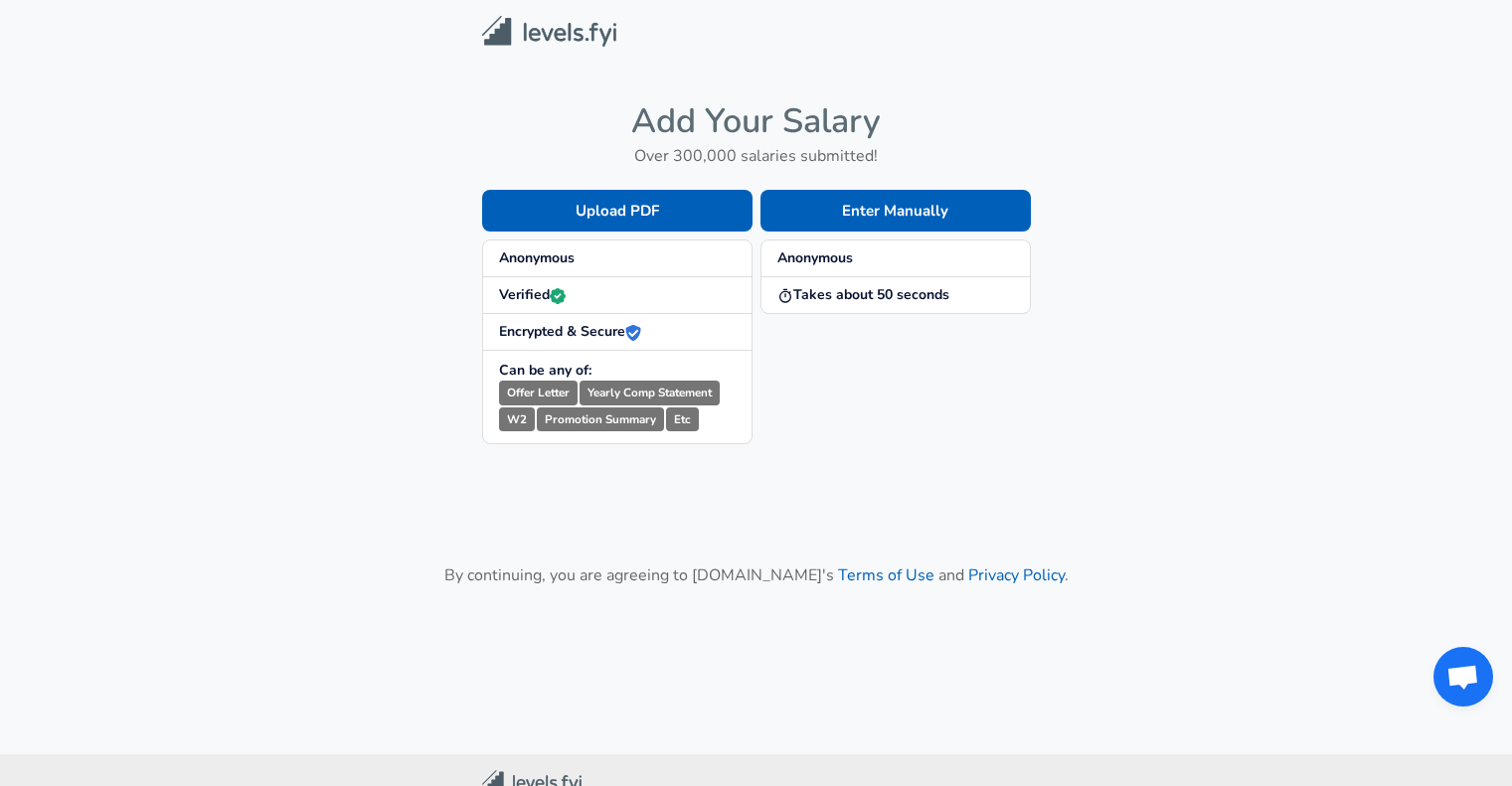 scroll, scrollTop: 0, scrollLeft: 0, axis: both 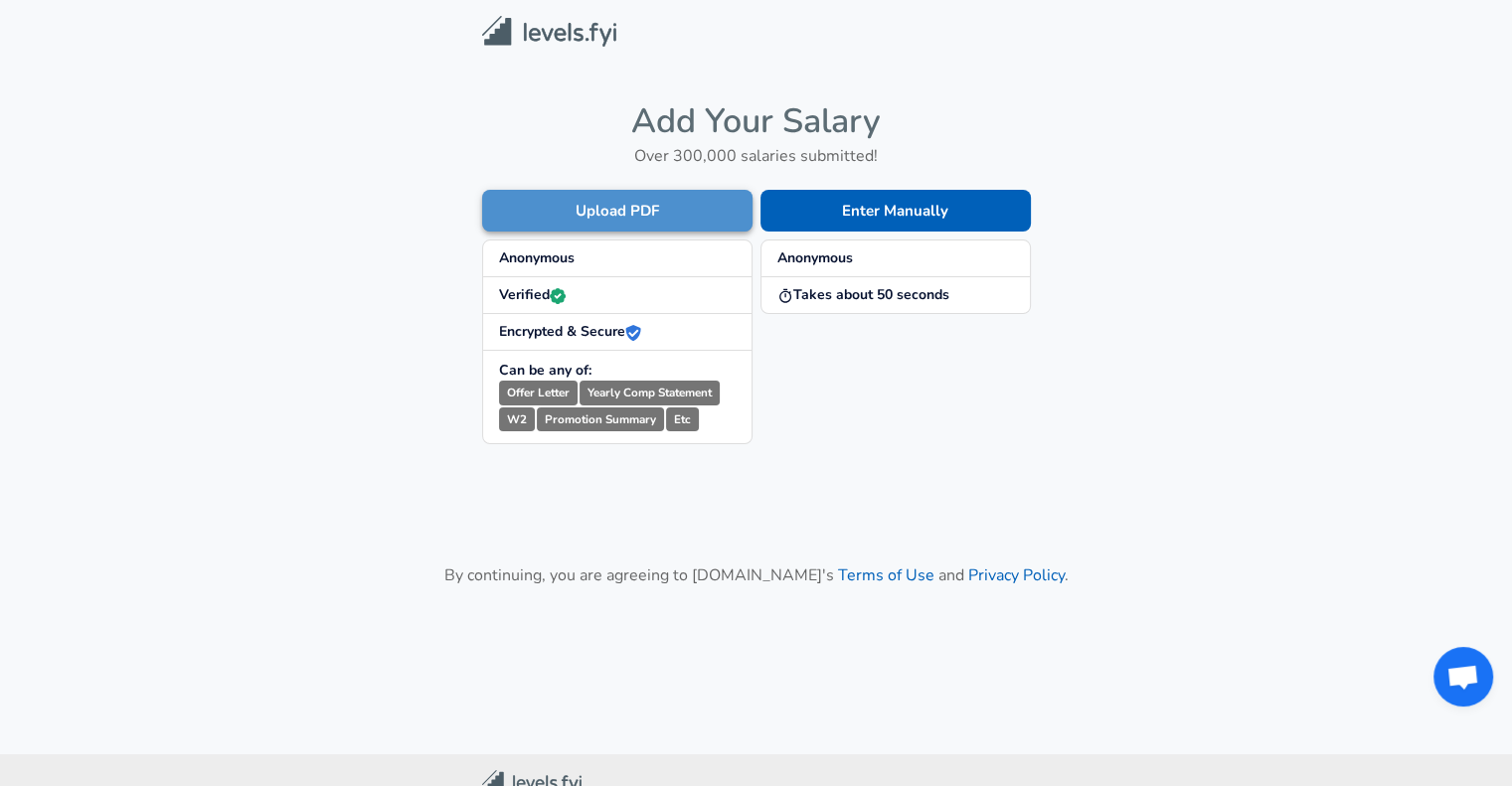 click on "Upload PDF" at bounding box center (617, 211) 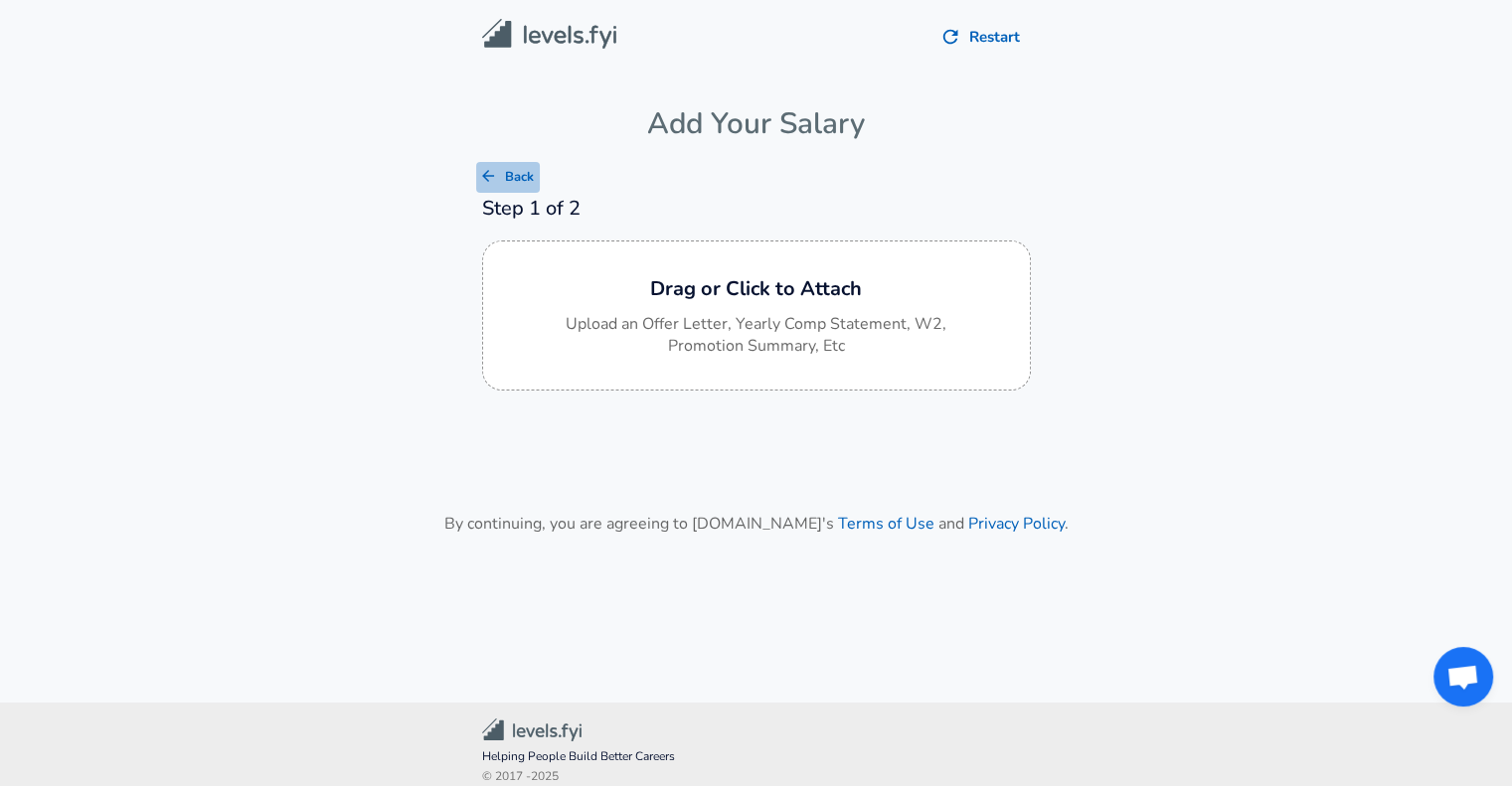 click on "Back" at bounding box center [508, 177] 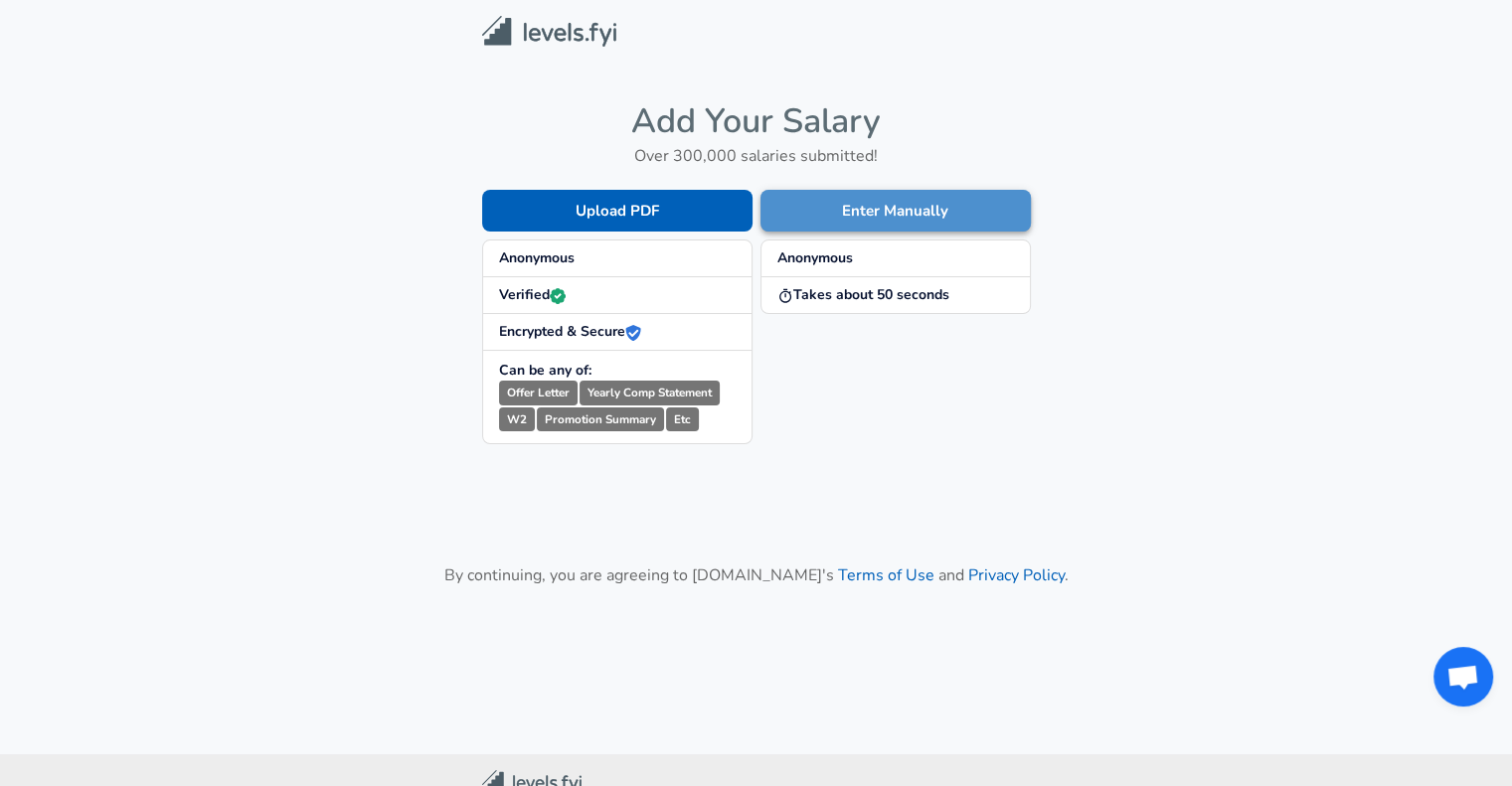 click on "Enter Manually" at bounding box center (896, 211) 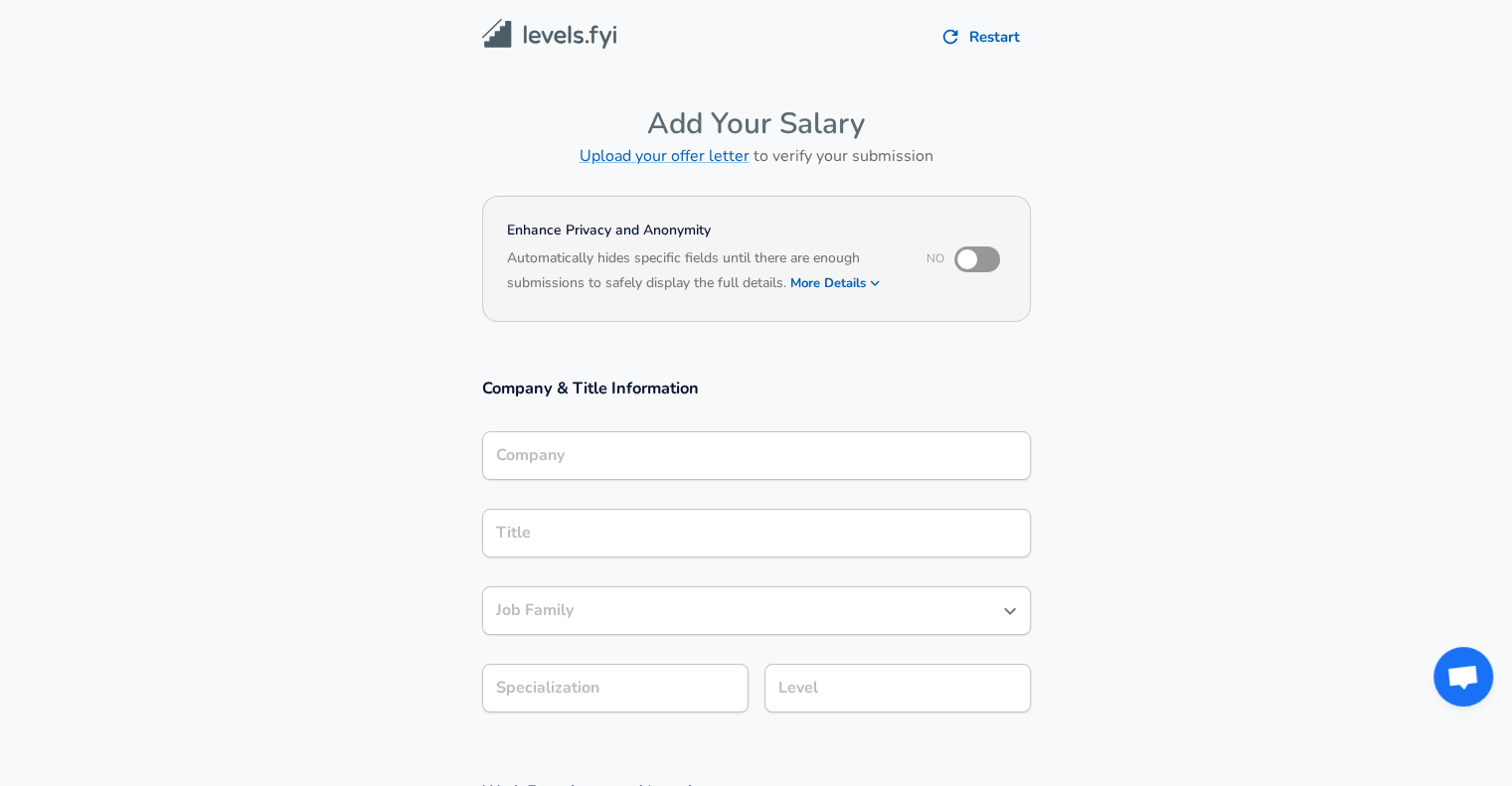 scroll, scrollTop: 20, scrollLeft: 0, axis: vertical 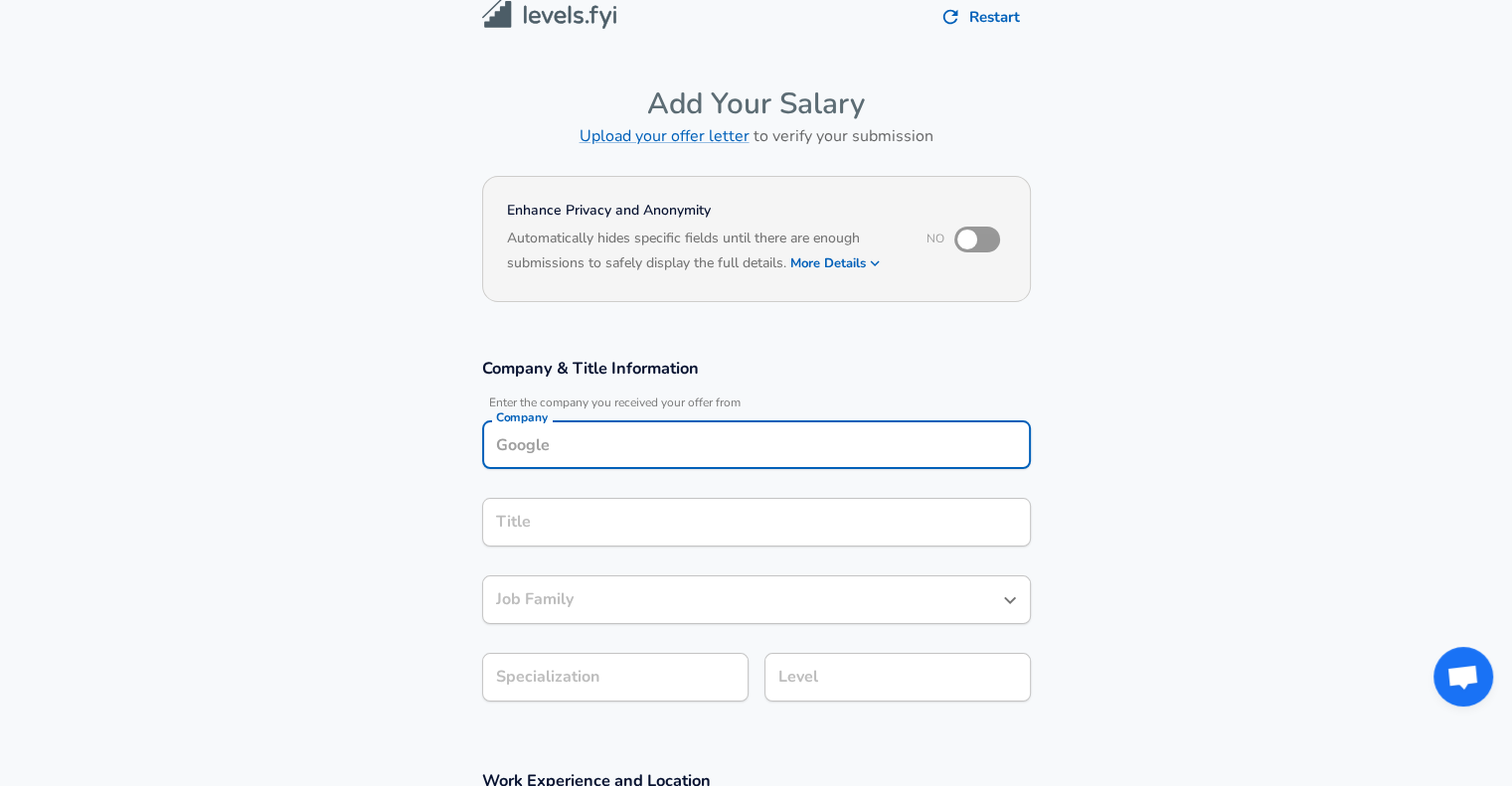 click on "Company" at bounding box center (756, 444) 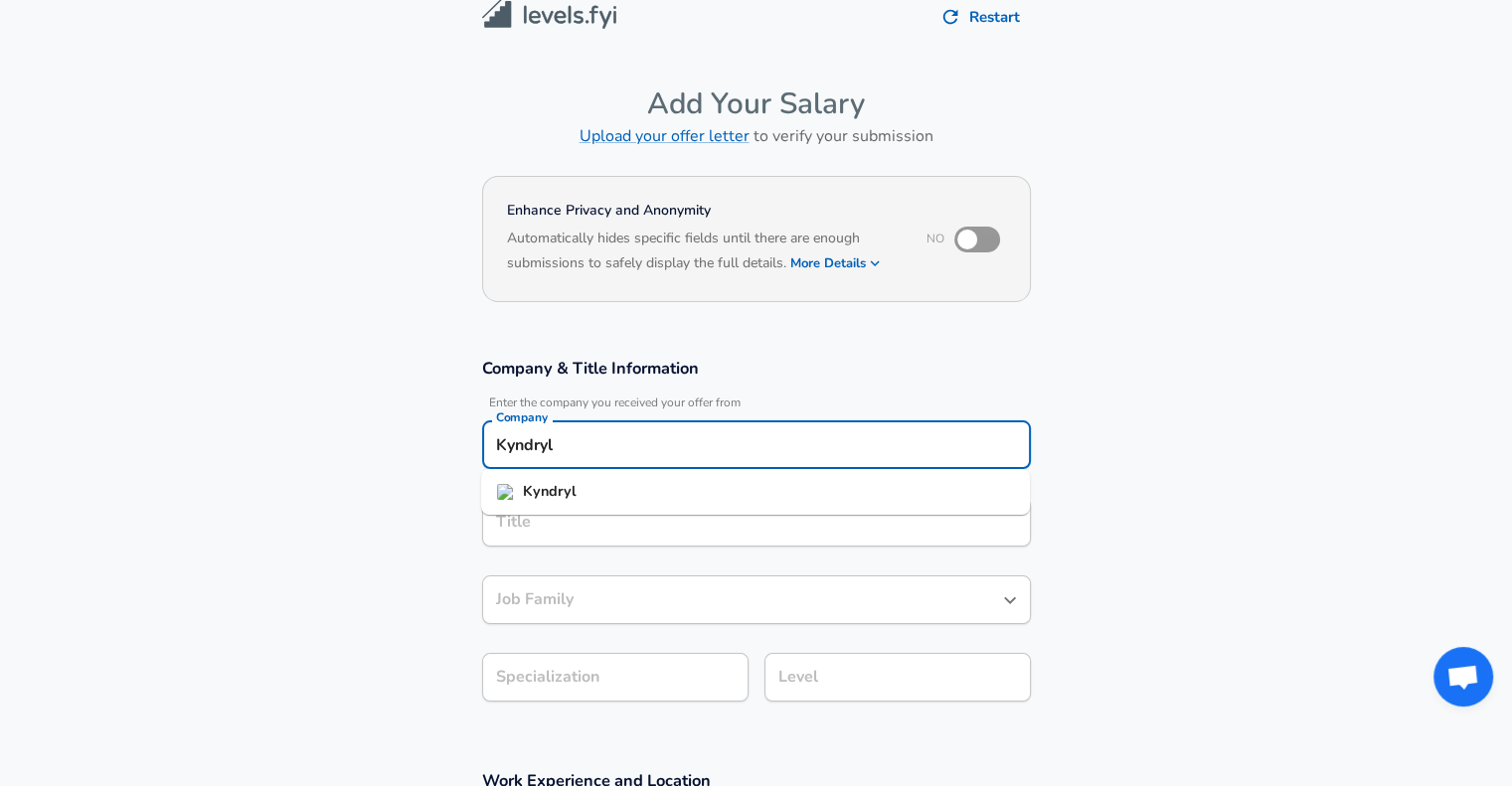 click on "Kyndryl" at bounding box center [756, 492] 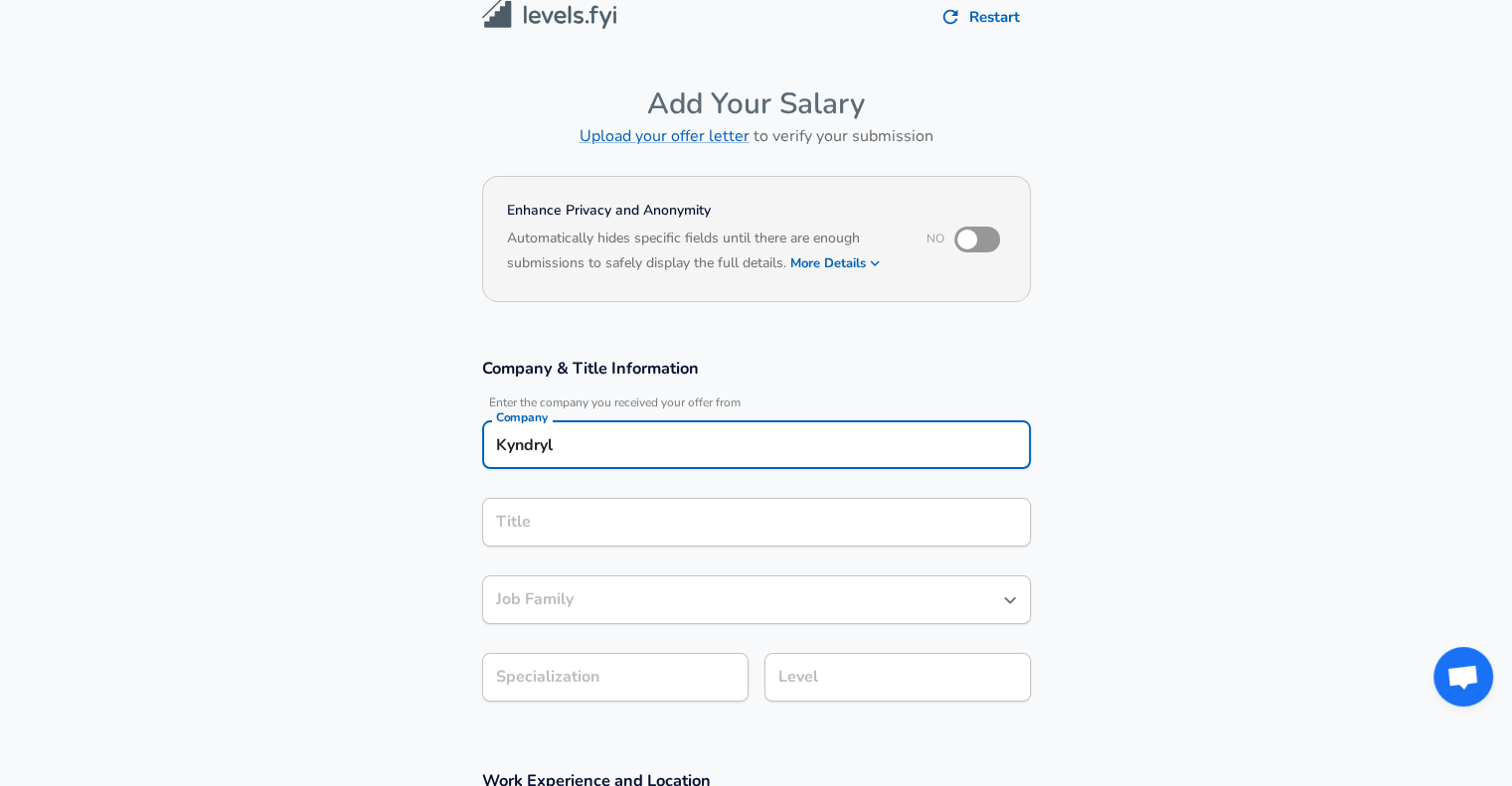 type on "Kyndryl" 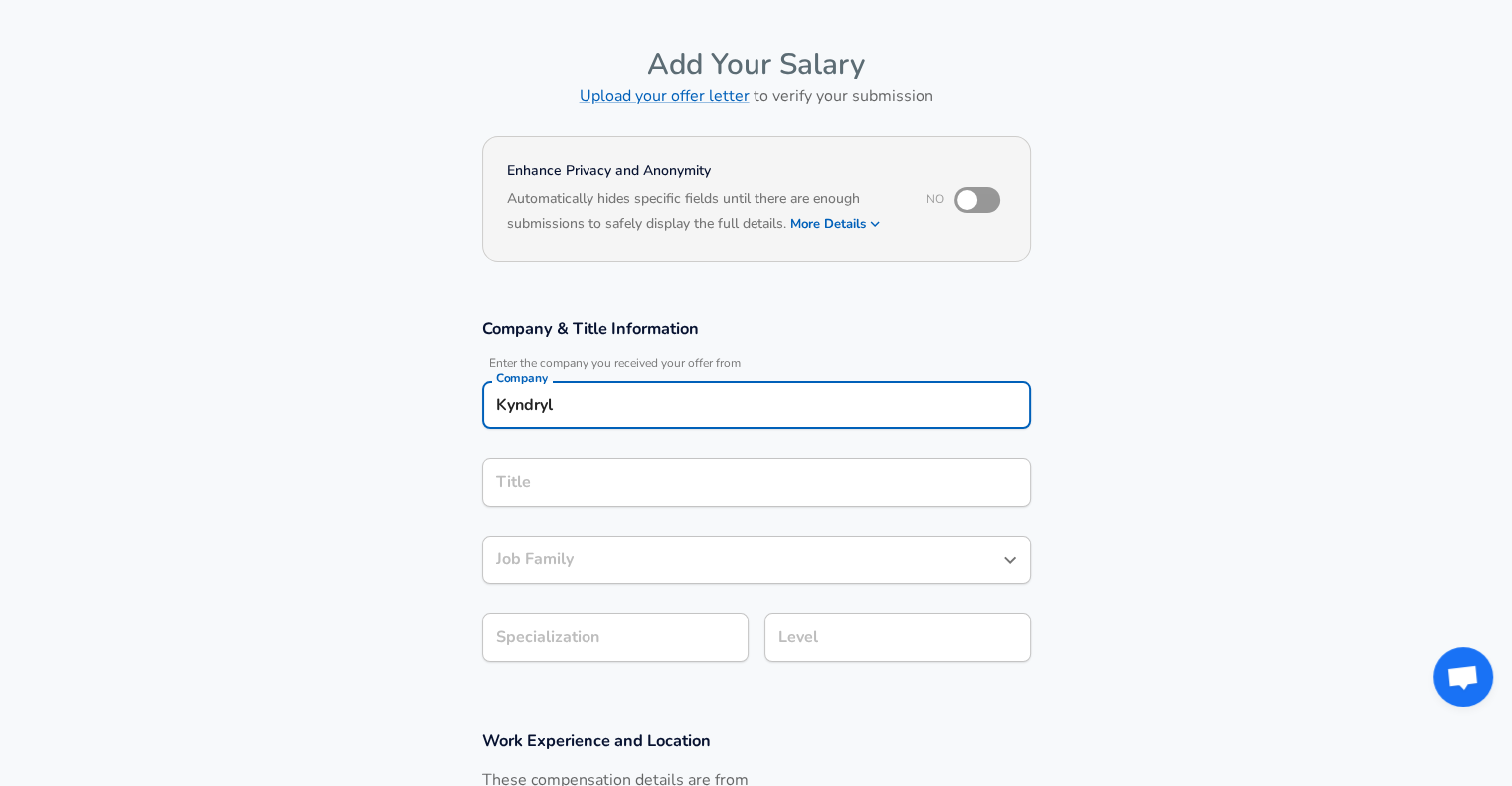 click on "Title" at bounding box center (756, 482) 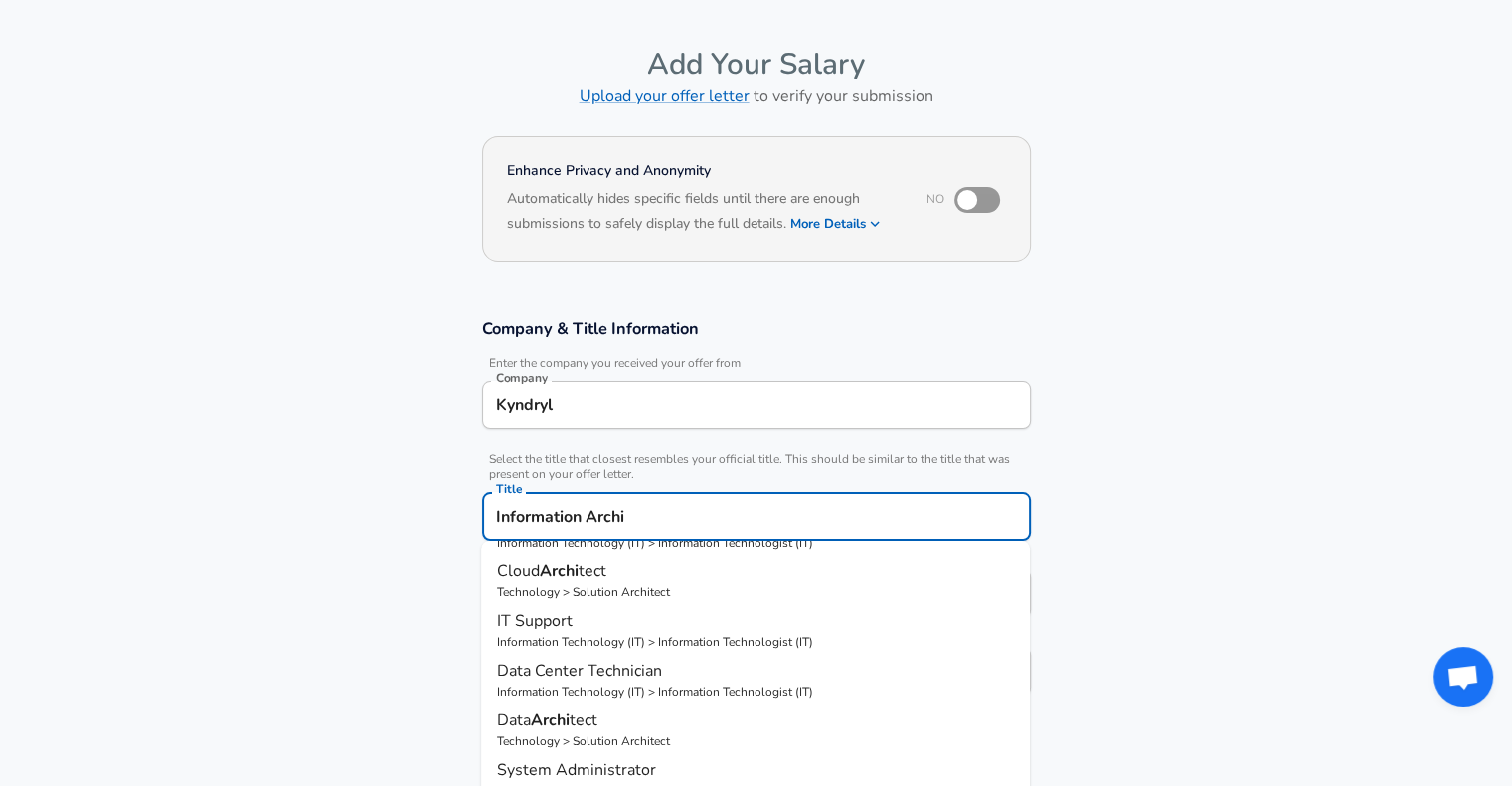 scroll, scrollTop: 198, scrollLeft: 0, axis: vertical 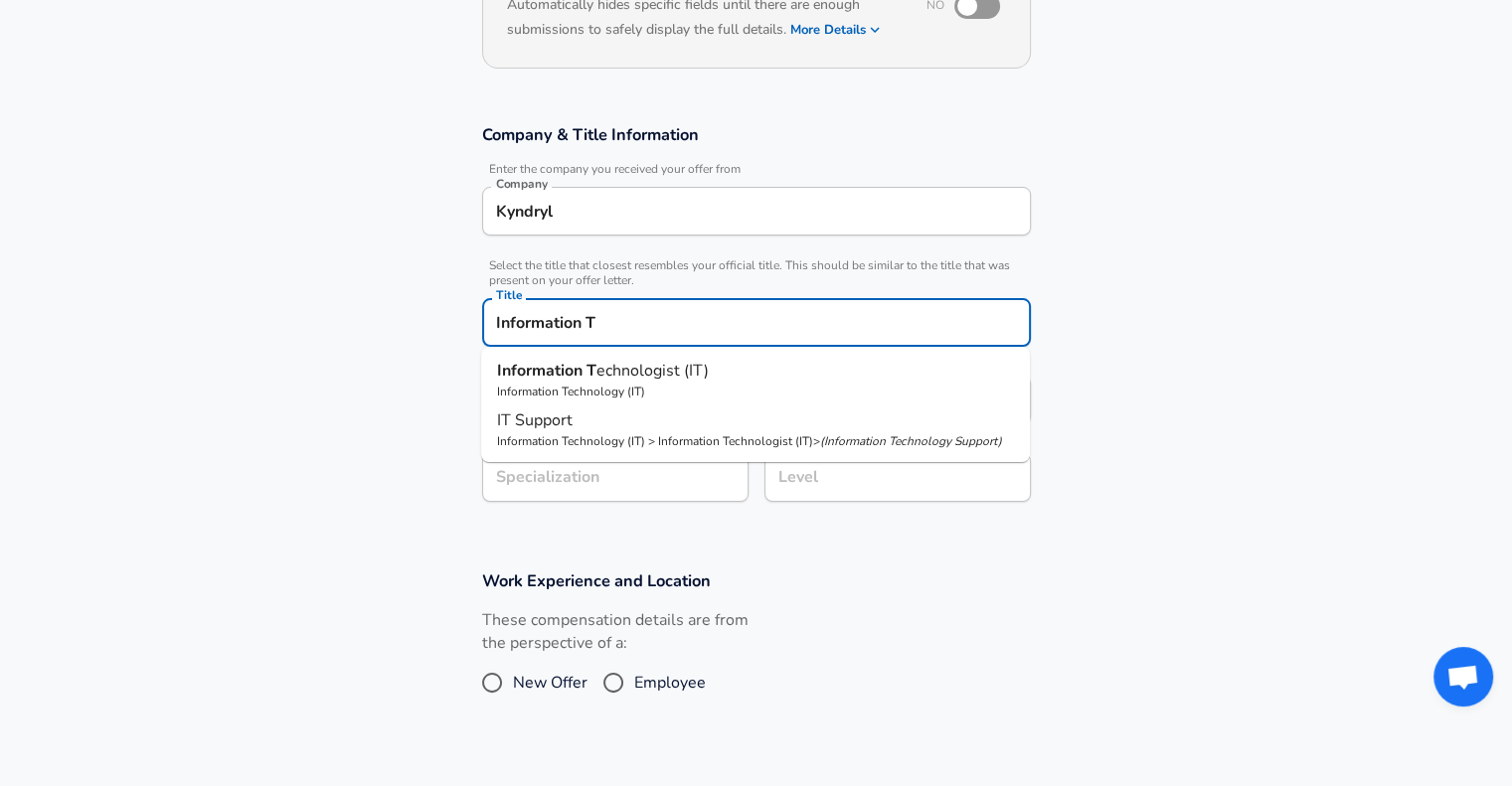 click on "Information     T echnologist (IT) Information Technology (IT)" at bounding box center [756, 380] 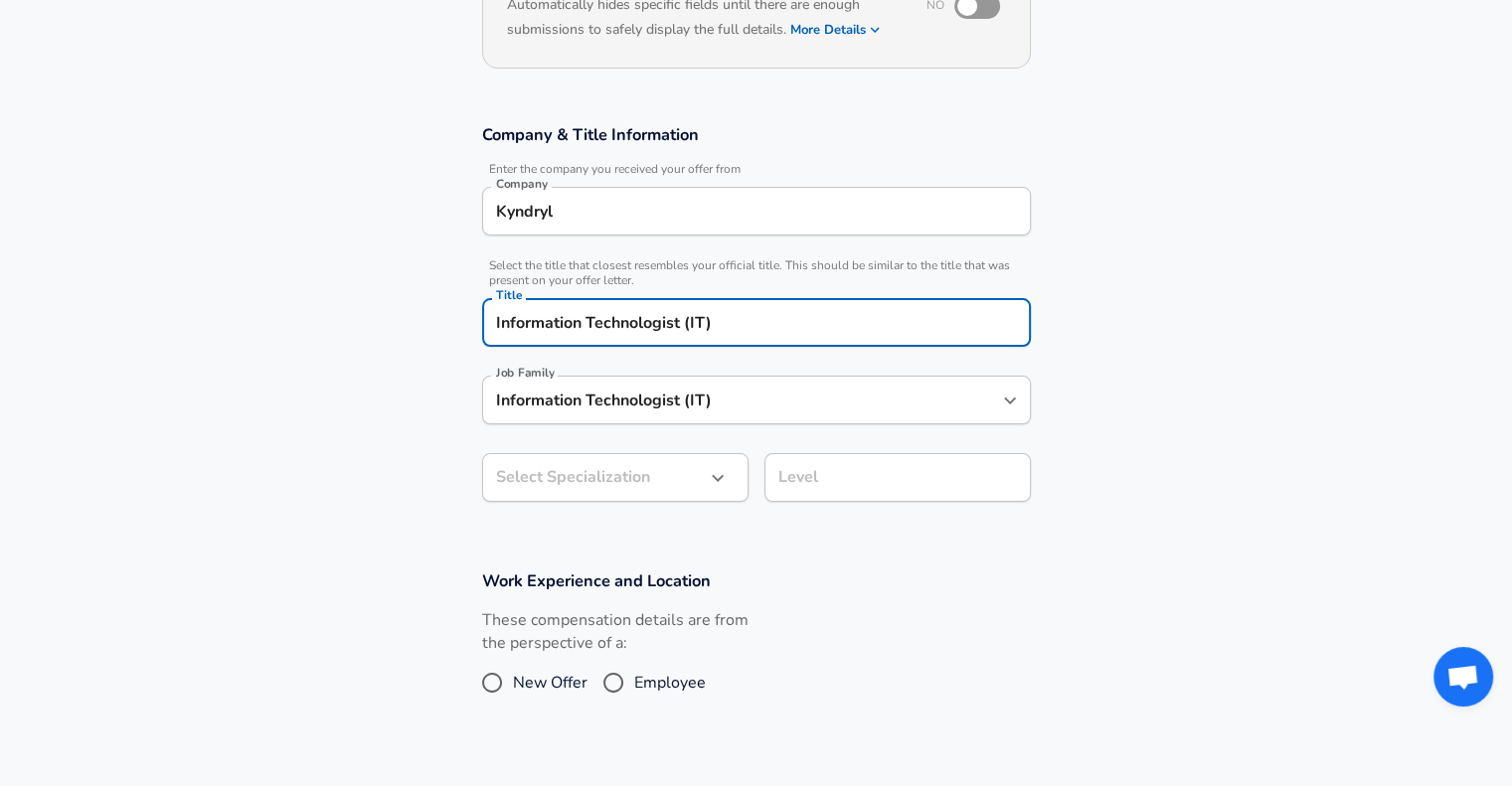 type on "Information Technologist (IT)" 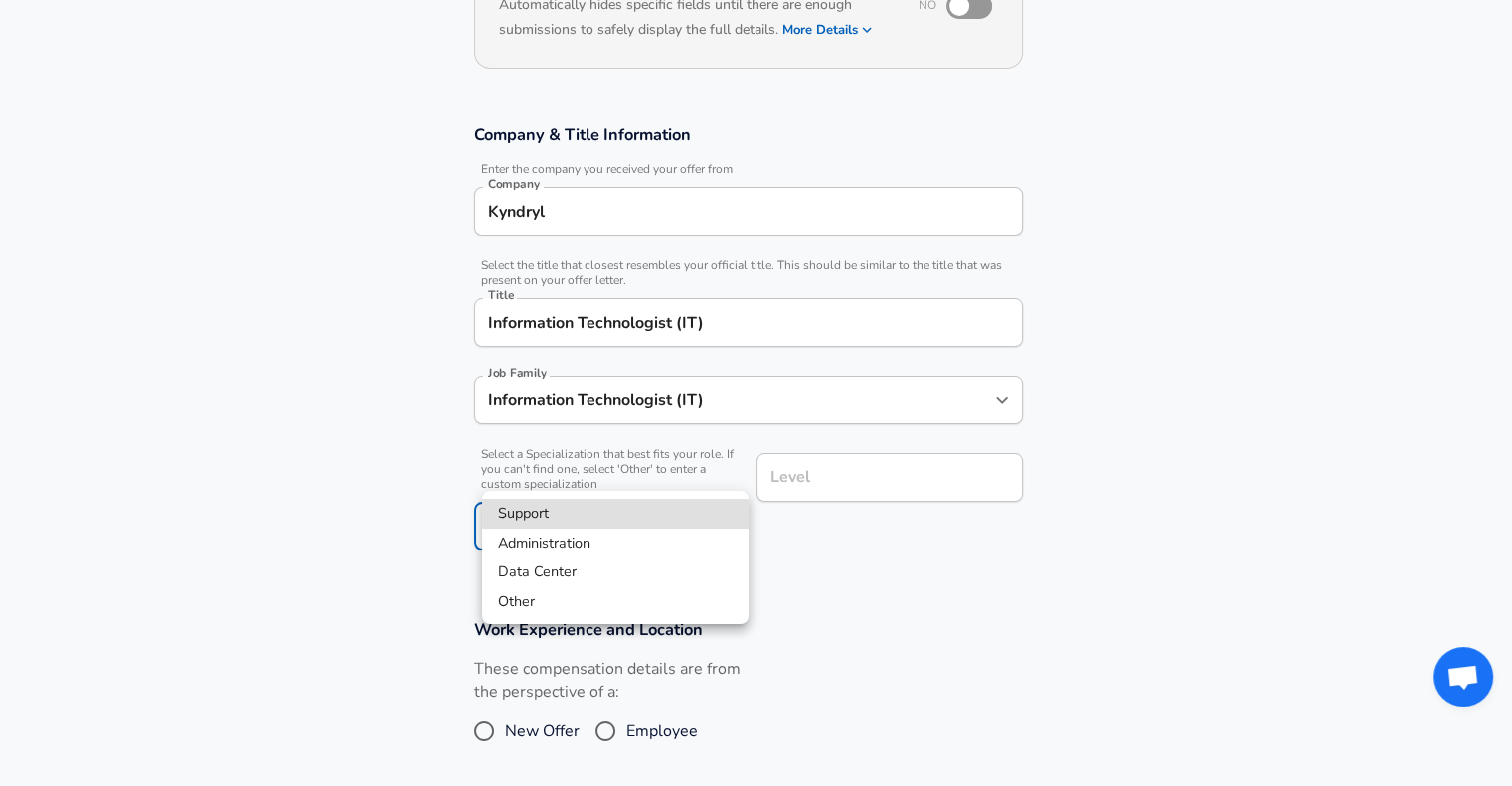 scroll, scrollTop: 313, scrollLeft: 0, axis: vertical 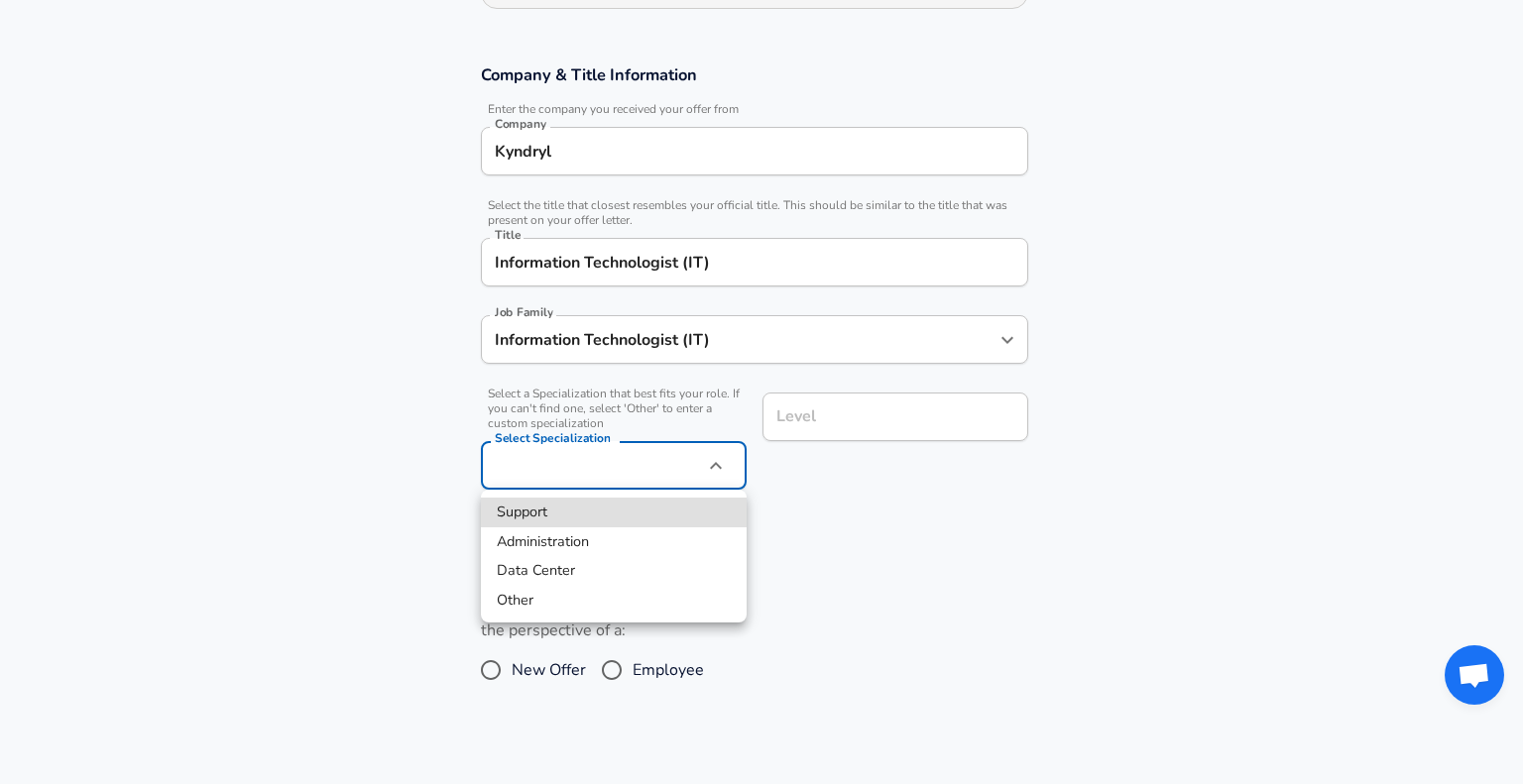 click on "Restart Add Your Salary Upload your offer letter   to verify your submission Enhance Privacy and Anonymity No Automatically hides specific fields until there are enough submissions to safely display the full details.   More Details Based on your submission and the data points that we have already collected, we will automatically hide and anonymize specific fields if there aren't enough data points to remain sufficiently anonymous. Company & Title Information   Enter the company you received your offer from Company Kyndryl Company   Select the title that closest resembles your official title. This should be similar to the title that was present on your offer letter. Title Information Technologist (IT) Title Job Family Information Technologist (IT) Job Family   Select a Specialization that best fits your role. If you can't find one, select 'Other' to enter a custom specialization Select Specialization ​ Select Specialization Level Level Work Experience and Location New Offer Employee Submit Salary     and   ." at bounding box center [762, 79] 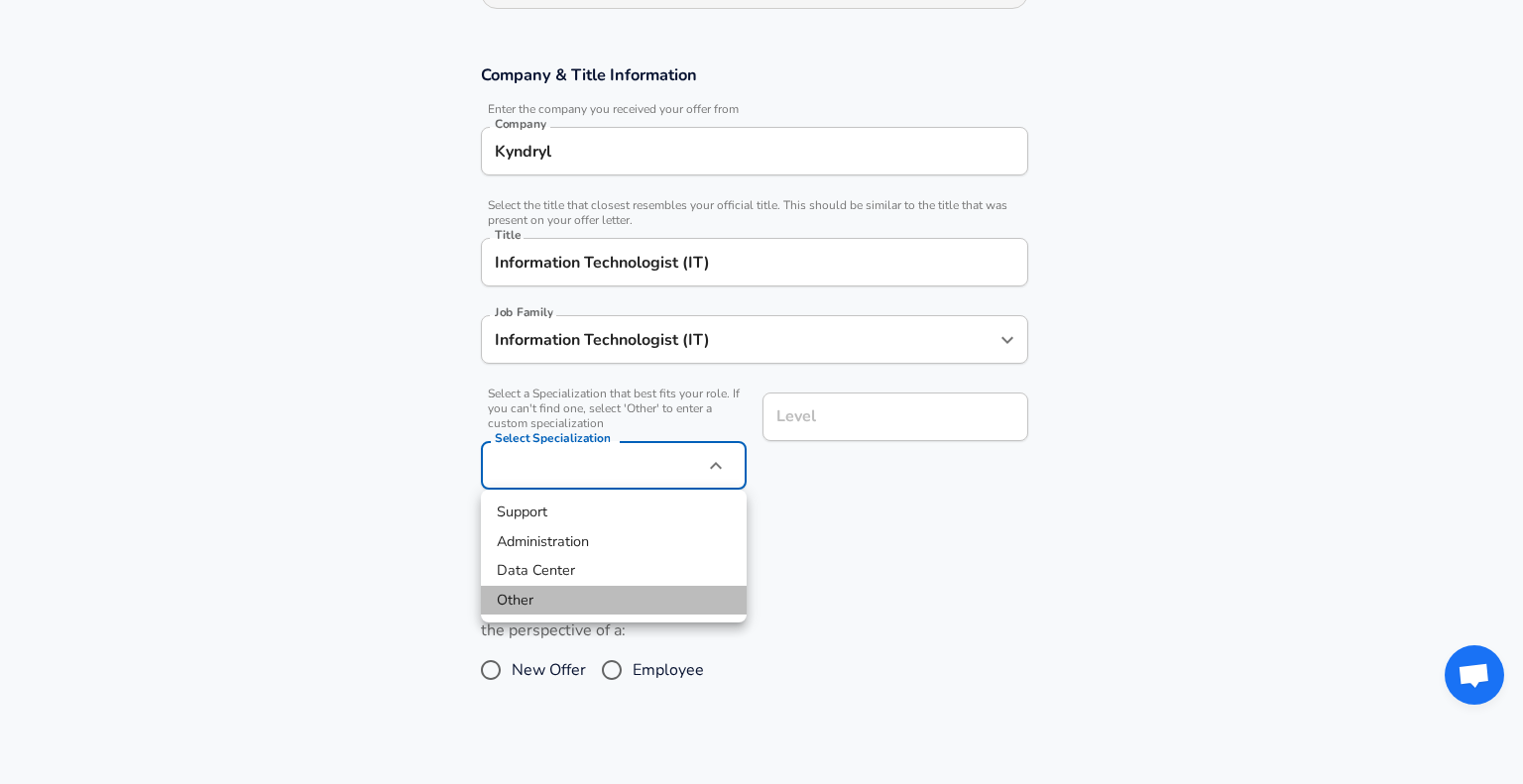 click on "Other" at bounding box center (614, 601) 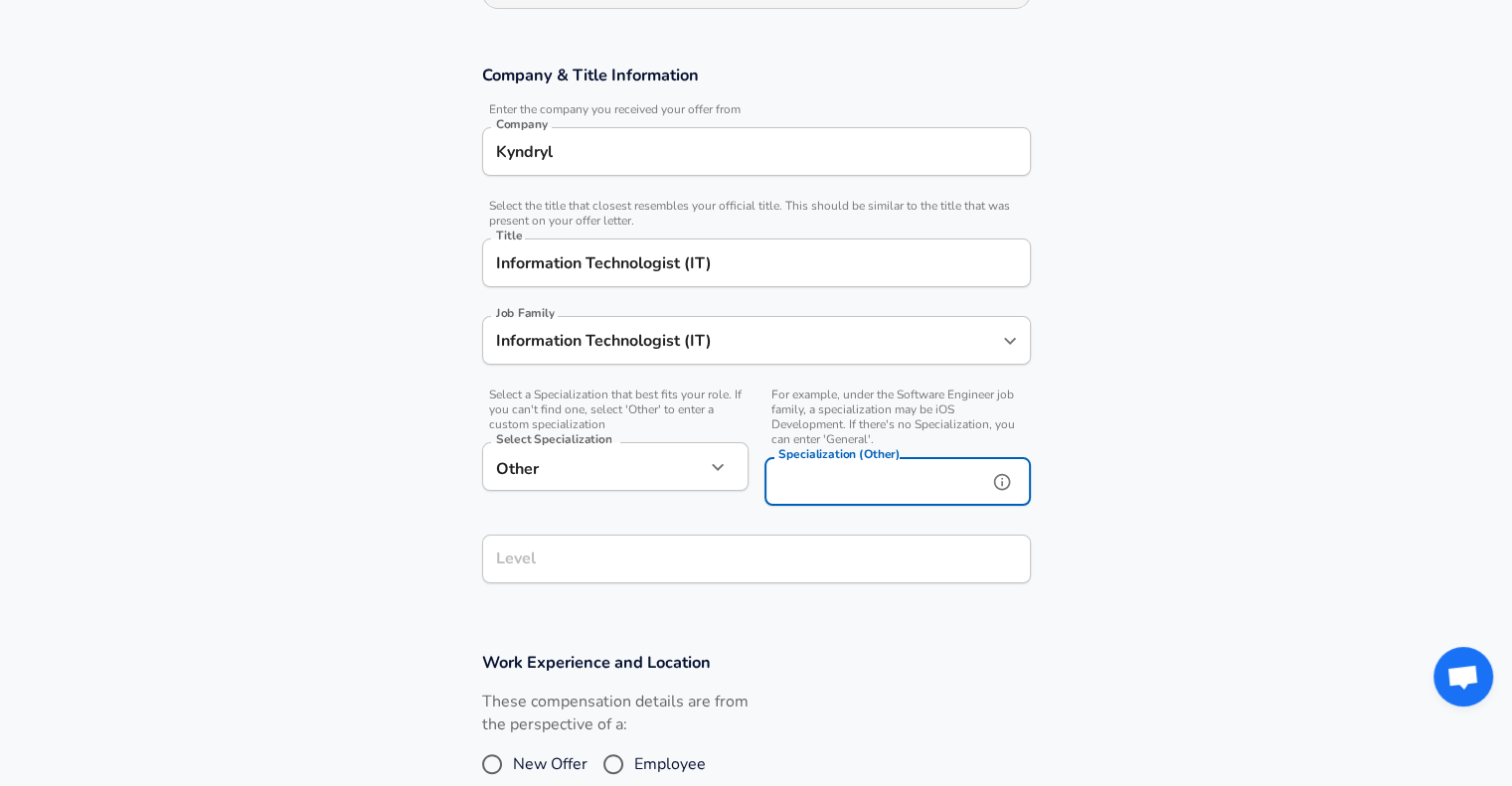 click on "Specialization (Other)" at bounding box center (872, 481) 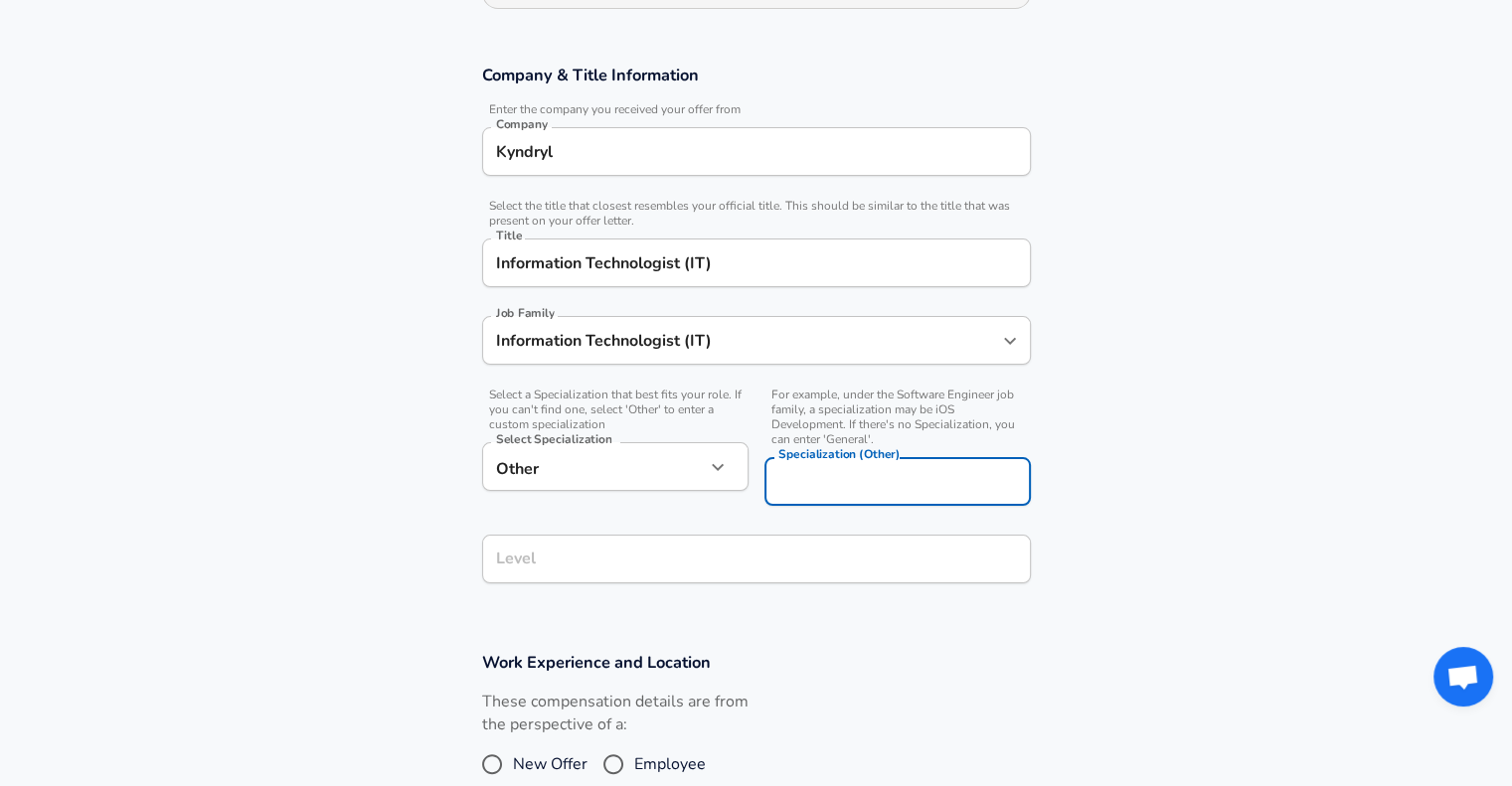 scroll, scrollTop: 353, scrollLeft: 0, axis: vertical 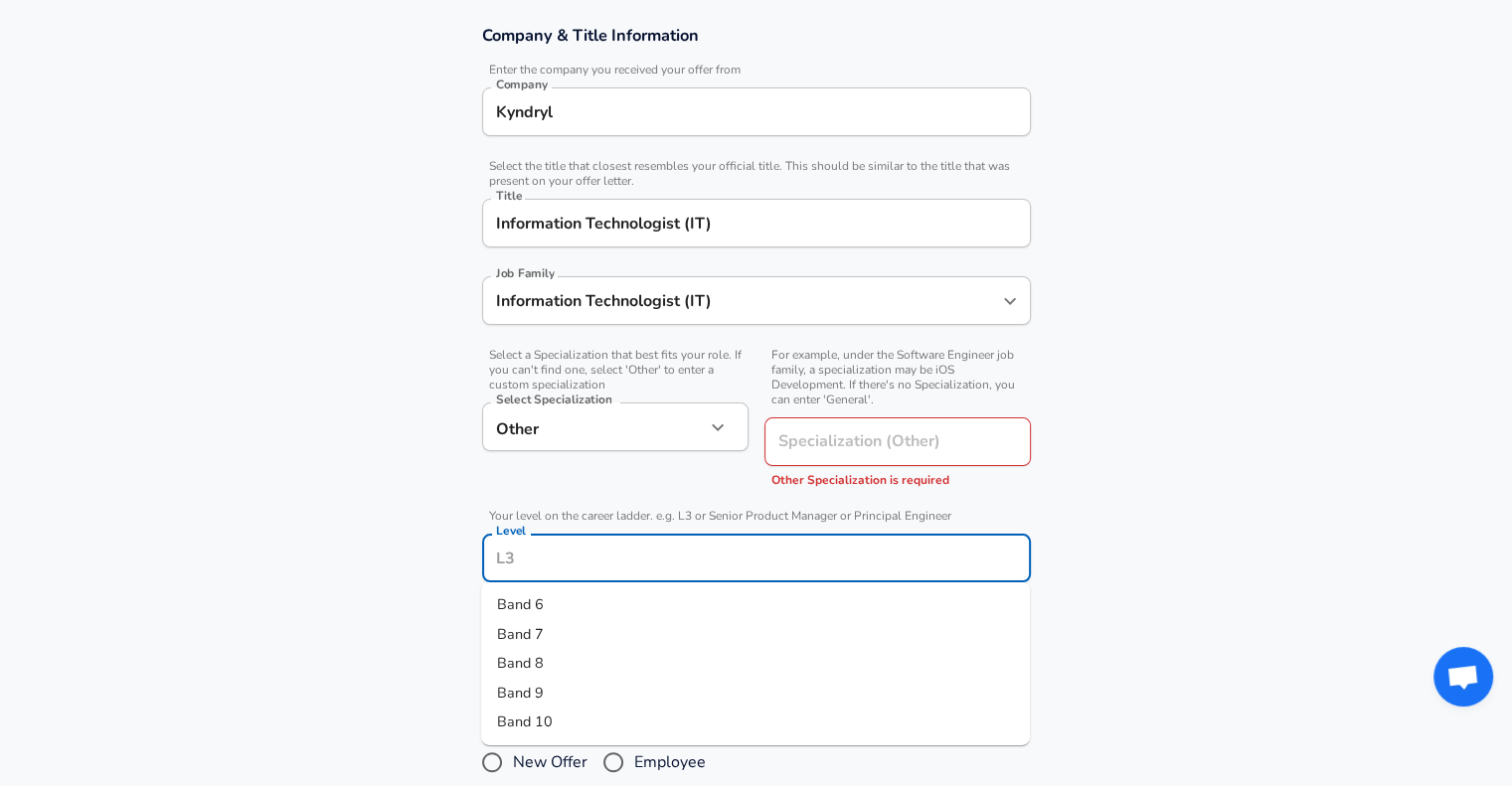 click on "Level" at bounding box center (756, 557) 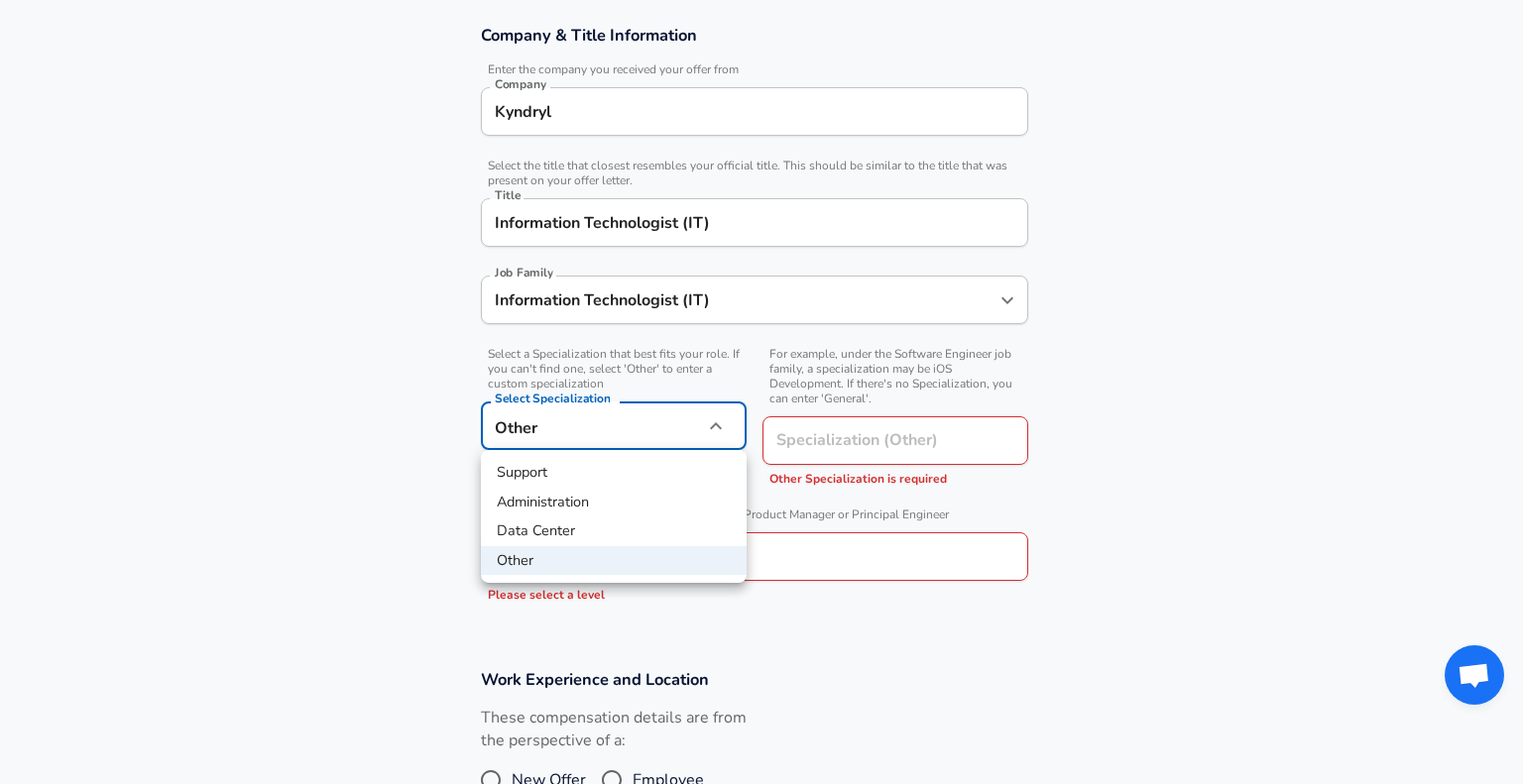 click on "Restart Add Your Salary Upload your offer letter   to verify your submission Enhance Privacy and Anonymity No Automatically hides specific fields until there are enough submissions to safely display the full details.   More Details Based on your submission and the data points that we have already collected, we will automatically hide and anonymize specific fields if there aren't enough data points to remain sufficiently anonymous. Company & Title Information   Enter the company you received your offer from Company Kyndryl Company   Select the title that closest resembles your official title. This should be similar to the title that was present on your offer letter. Title Information Technologist (IT) Title Job Family Information Technologist (IT) Job Family   Select a Specialization that best fits your role. If you can't find one, select 'Other' to enter a custom specialization Select Specialization Other Other Select Specialization   Specialization (Other) Specialization (Other)   Level Level New Offer" at bounding box center (762, 40) 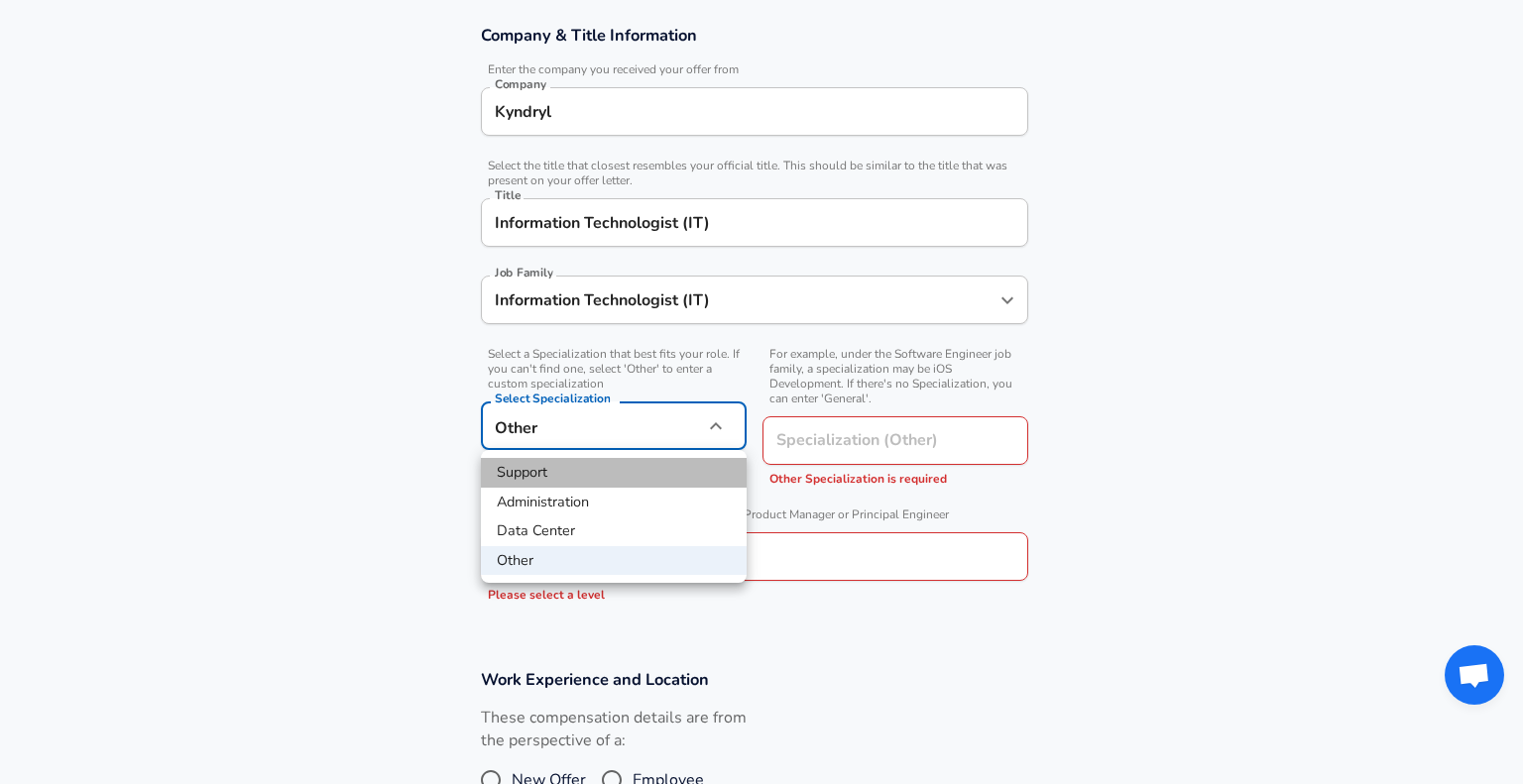click on "Support" at bounding box center (614, 473) 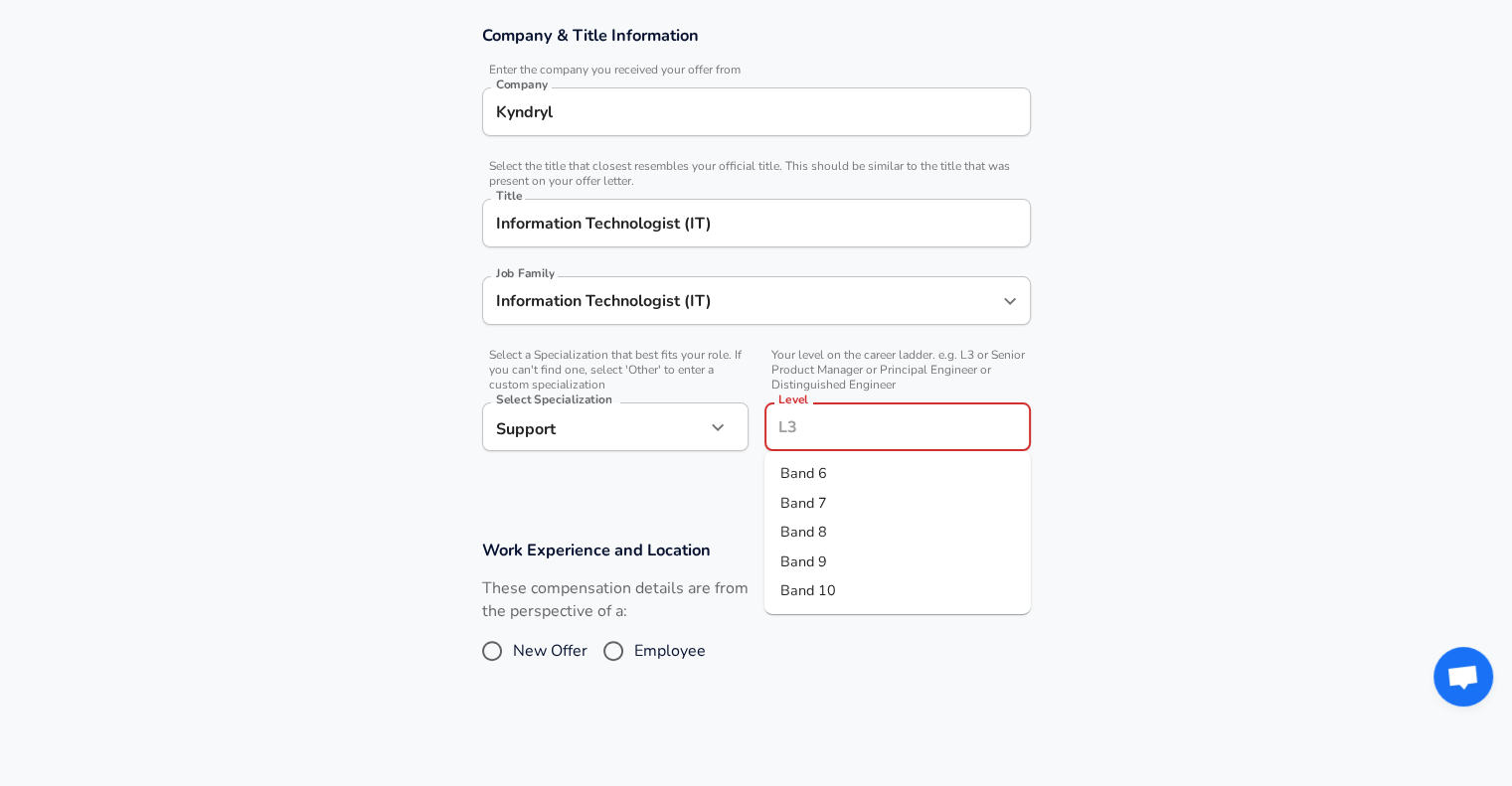 click on "Level" at bounding box center [898, 426] 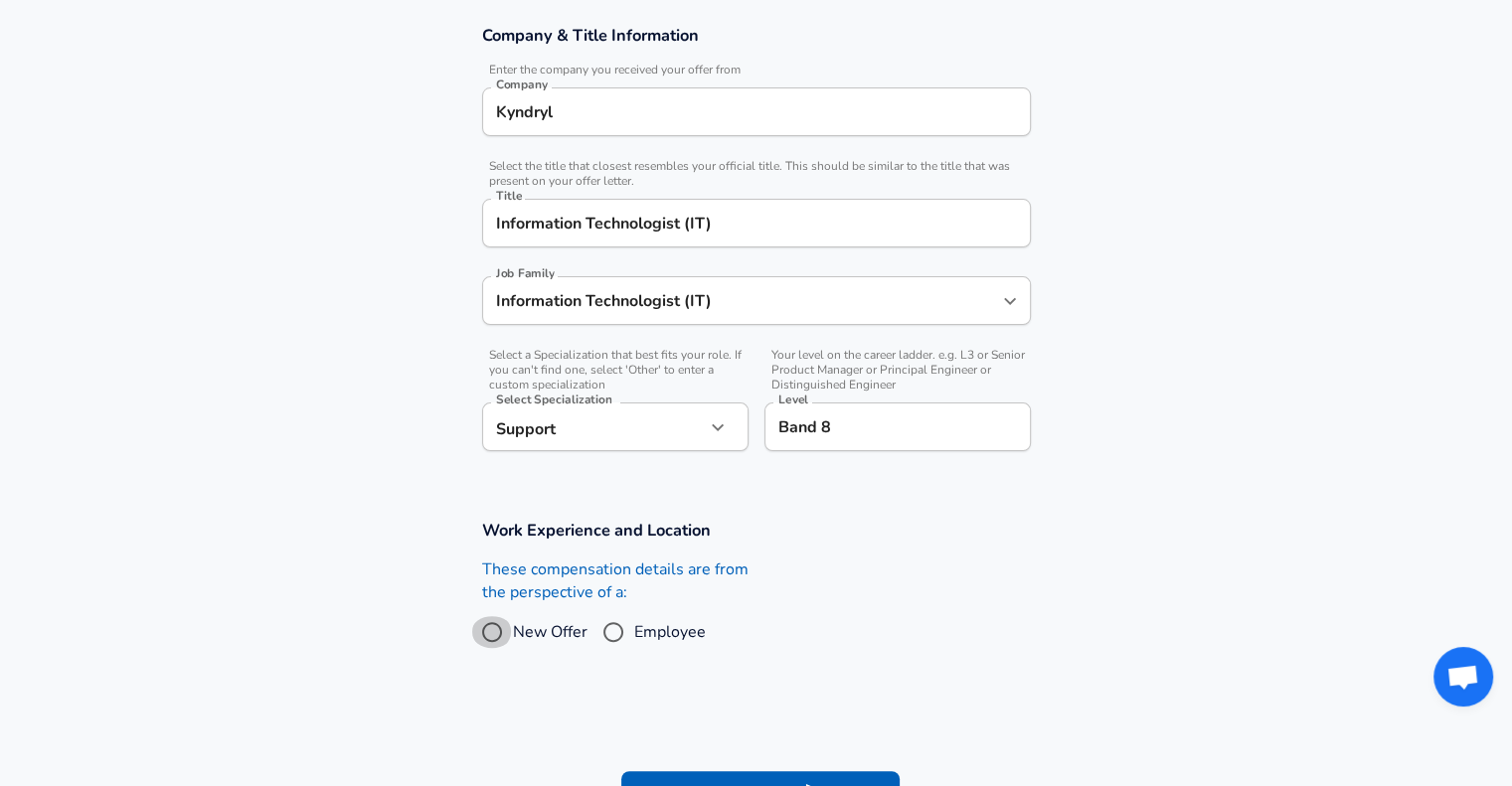 click on "New Offer" at bounding box center [492, 632] 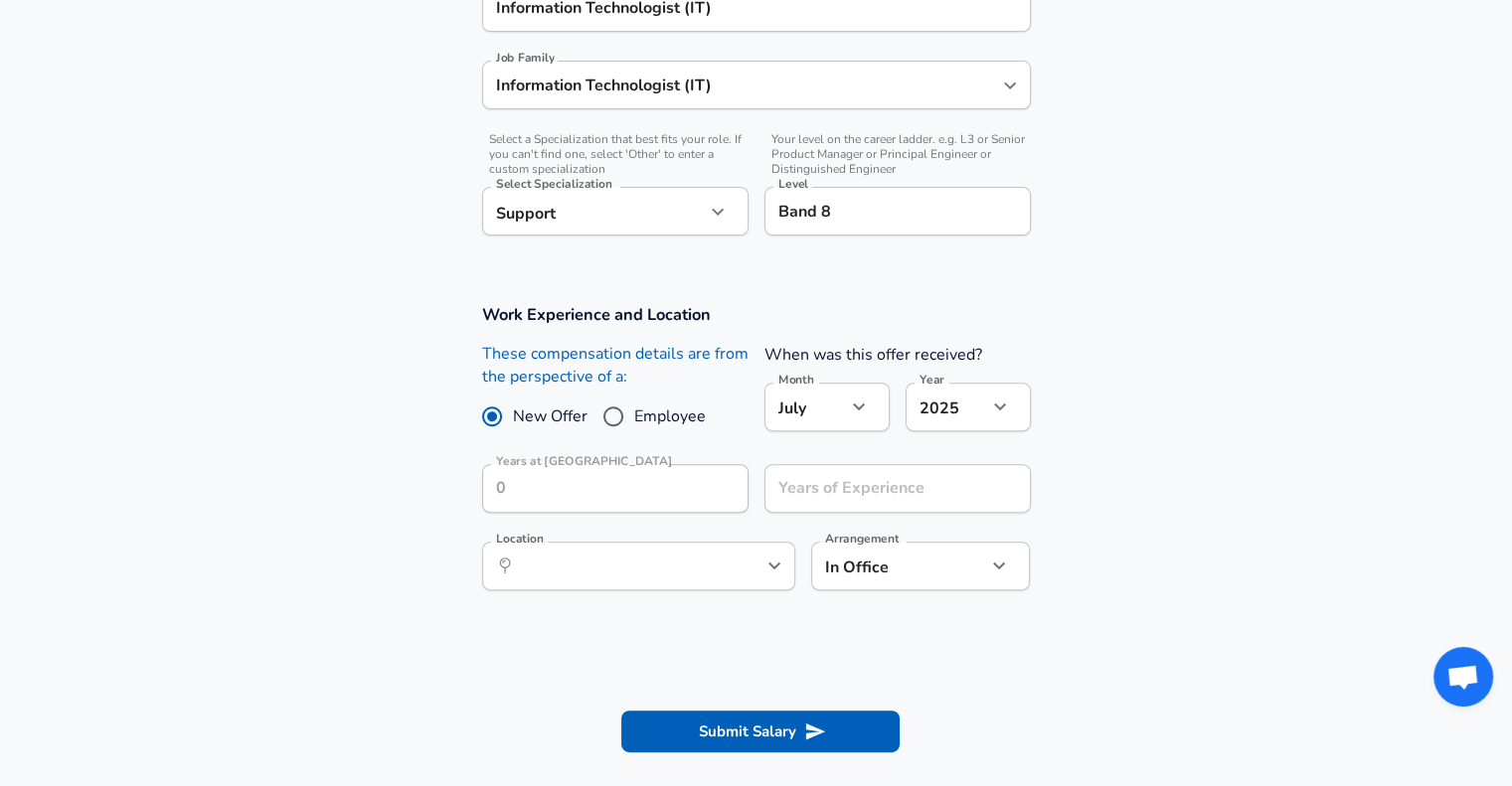 scroll, scrollTop: 571, scrollLeft: 0, axis: vertical 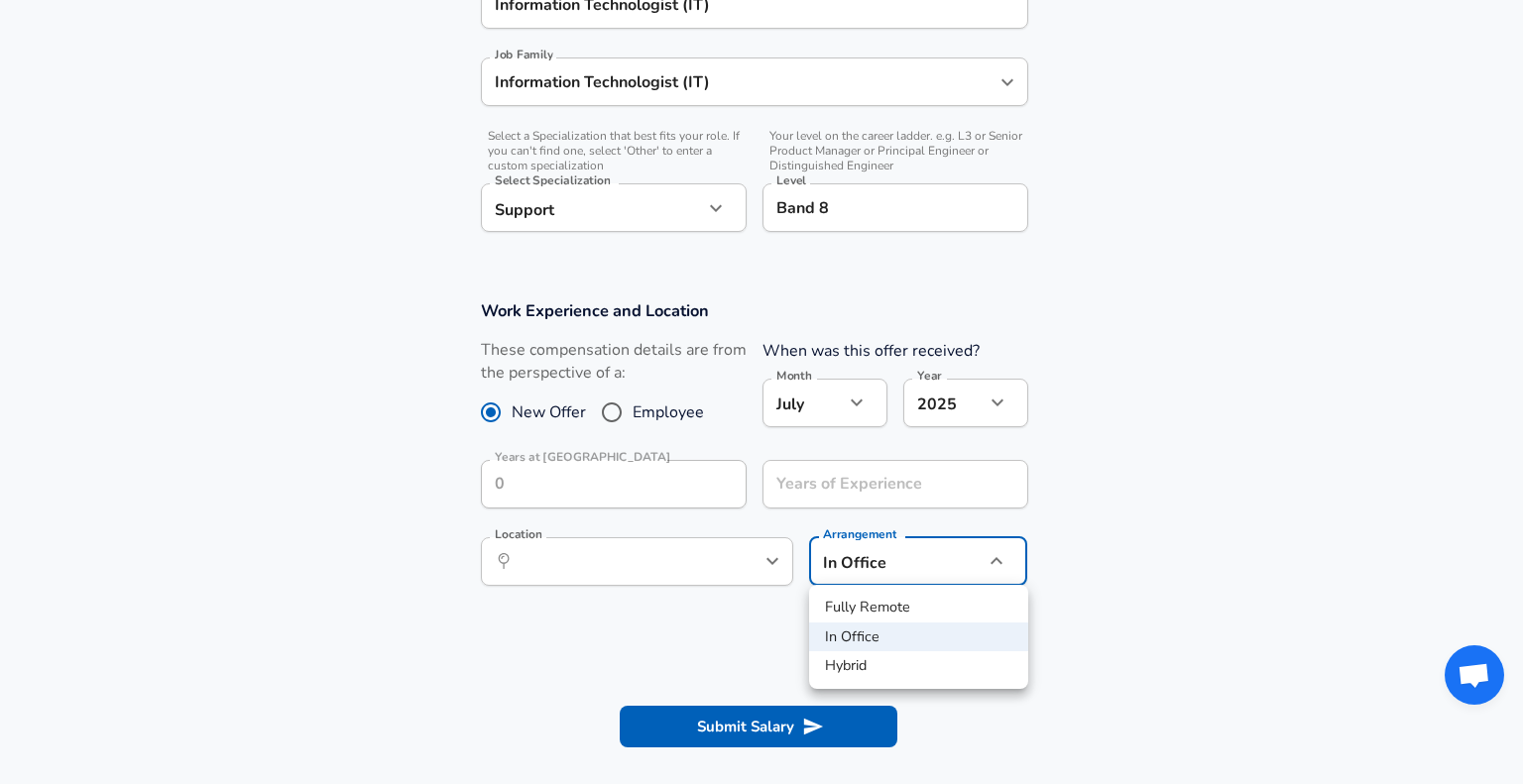 click on "Restart Add Your Salary Upload your offer letter   to verify your submission Enhance Privacy and Anonymity No Automatically hides specific fields until there are enough submissions to safely display the full details.   More Details Based on your submission and the data points that we have already collected, we will automatically hide and anonymize specific fields if there aren't enough data points to remain sufficiently anonymous. Company & Title Information   Enter the company you received your offer from Company Kyndryl Company   Select the title that closest resembles your official title. This should be similar to the title that was present on your offer letter. Title Information Technologist (IT) Title Job Family Information Technologist (IT) Job Family   Select a Specialization that best fits your role. If you can't find one, select 'Other' to enter a custom specialization Select Specialization Support Support Select Specialization   Level Band 8 Level Work Experience and Location New Offer Employee July" at bounding box center (762, -178) 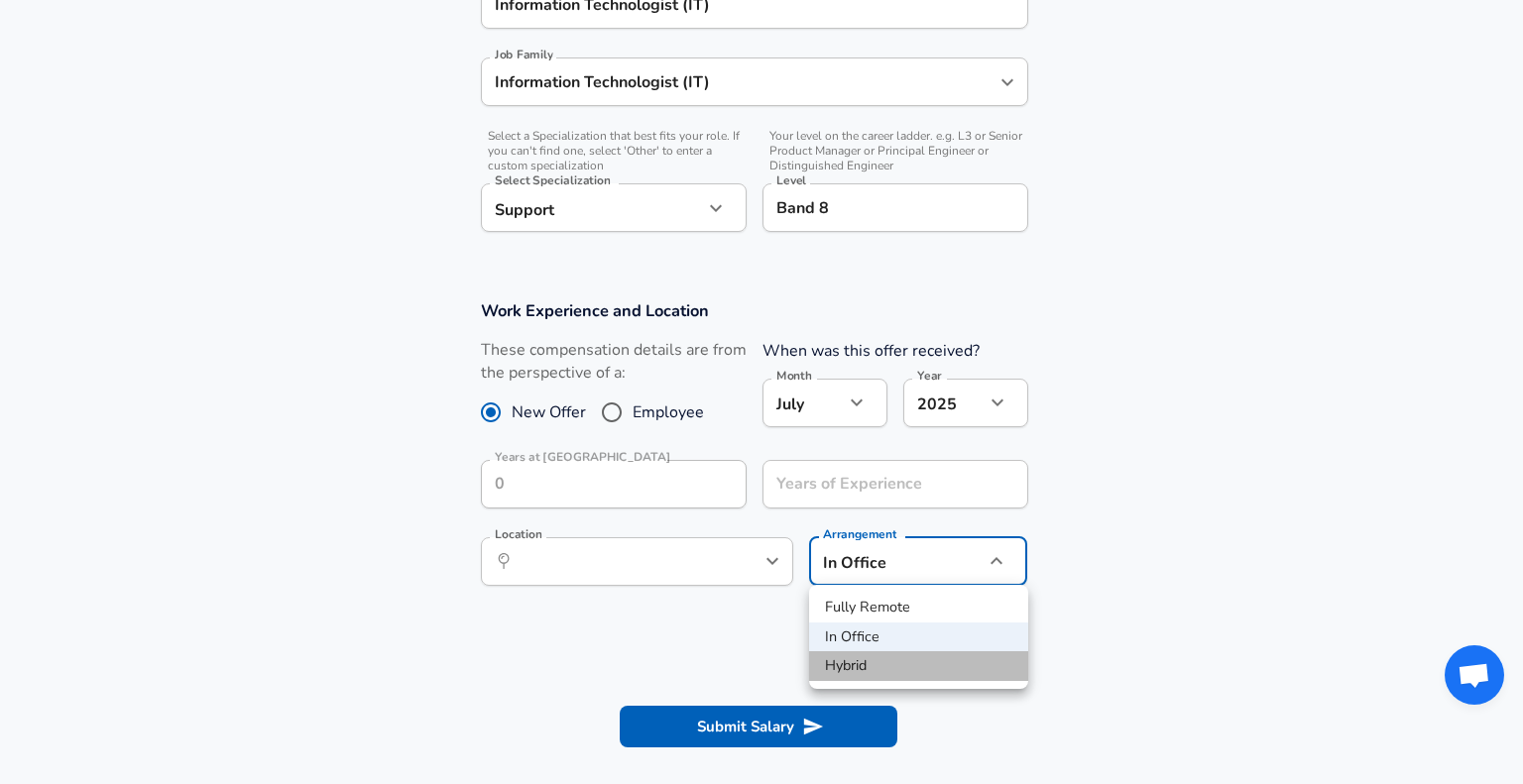 click on "Hybrid" at bounding box center [918, 666] 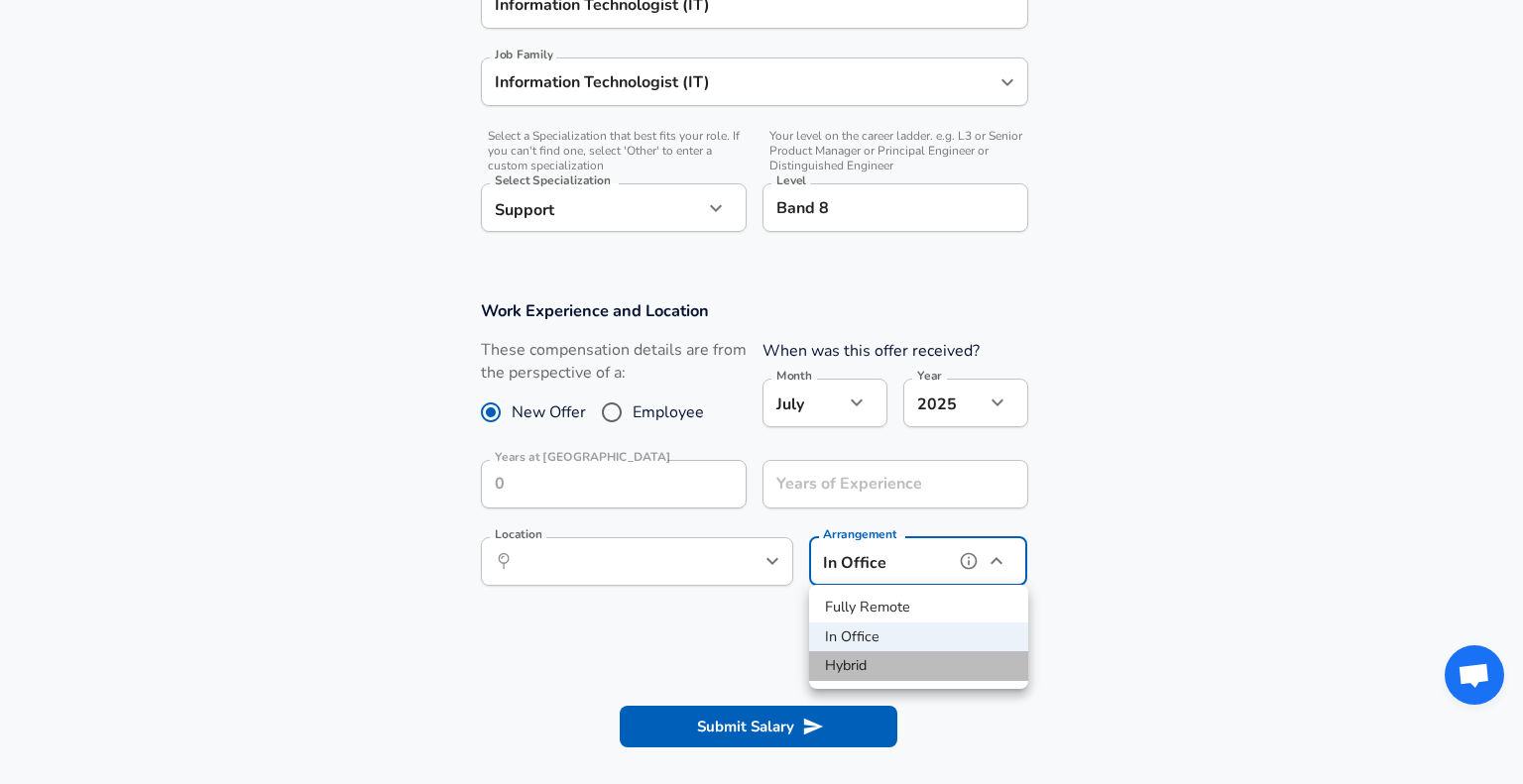 type on "hybrid" 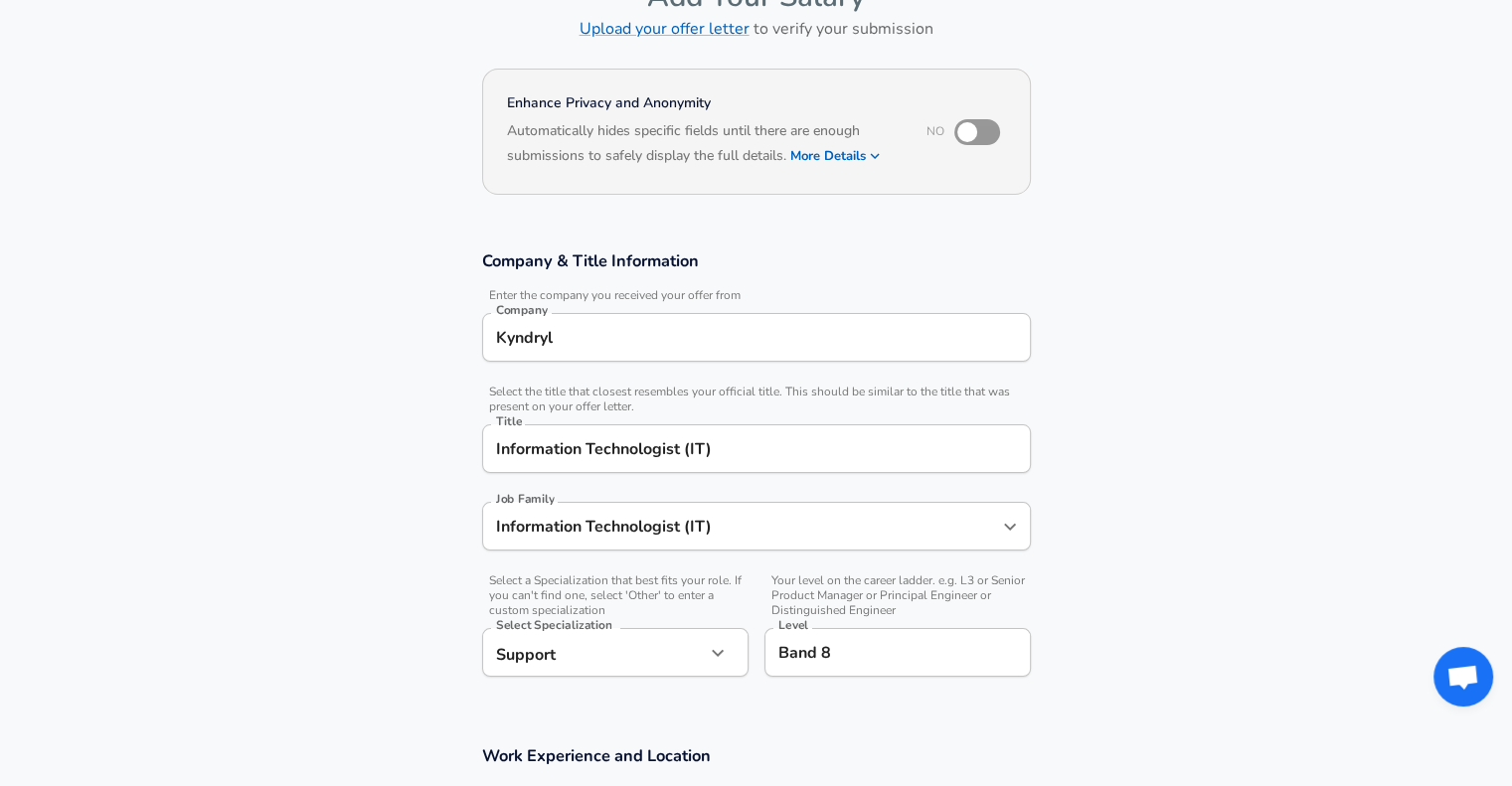 scroll, scrollTop: 0, scrollLeft: 0, axis: both 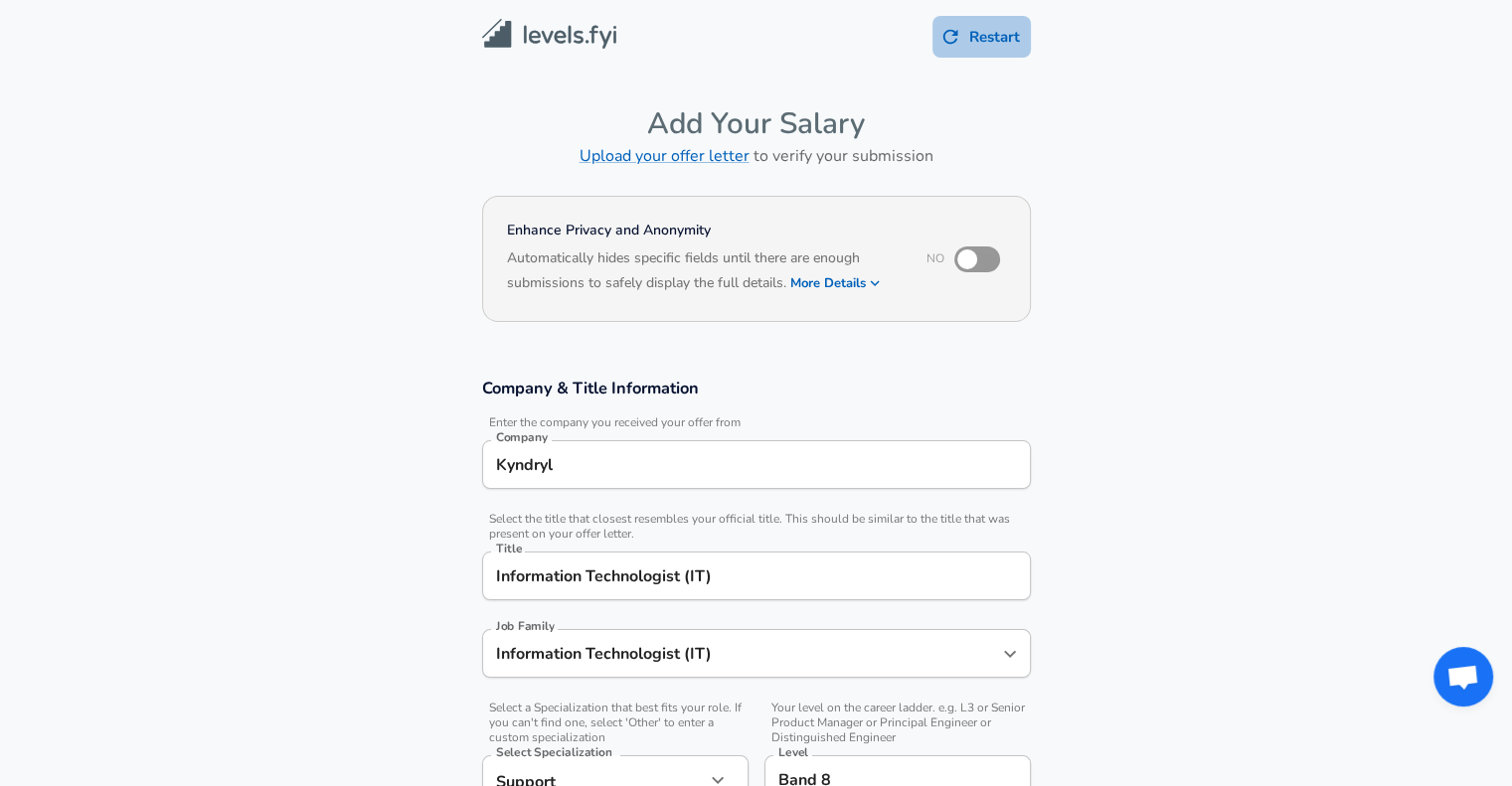 click on "Restart" at bounding box center (981, 37) 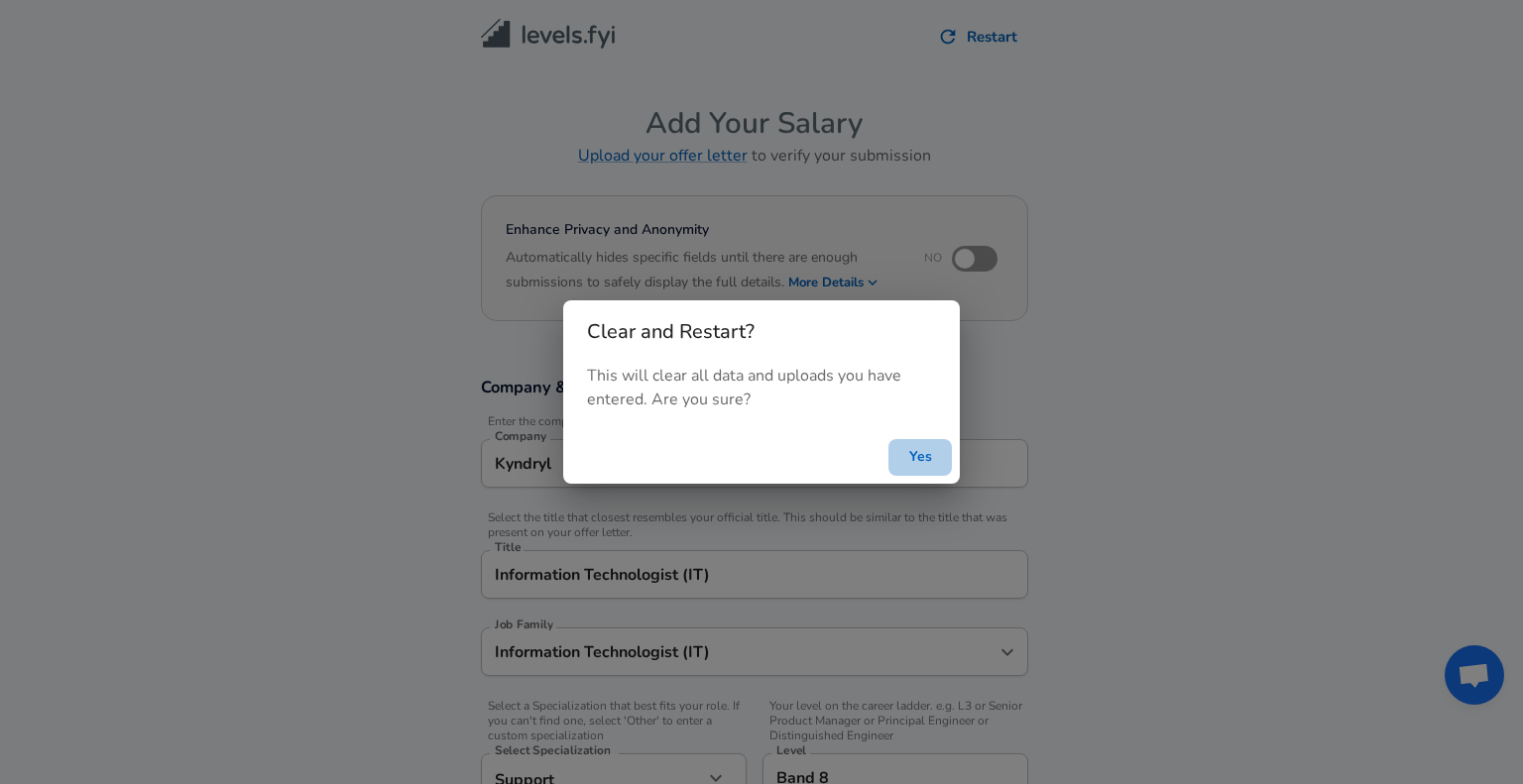 click on "Yes" at bounding box center [920, 457] 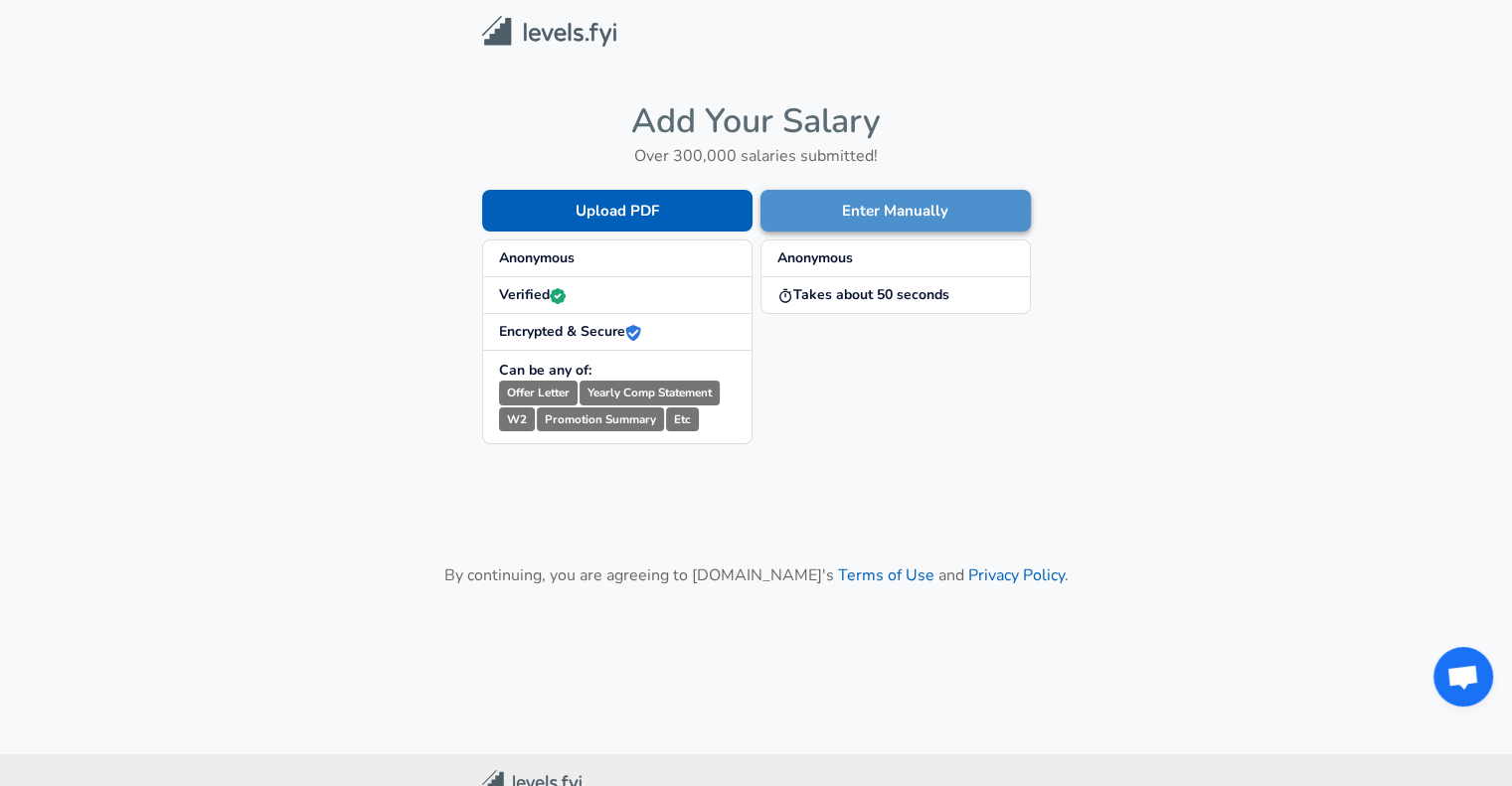 click on "Enter Manually" at bounding box center [896, 211] 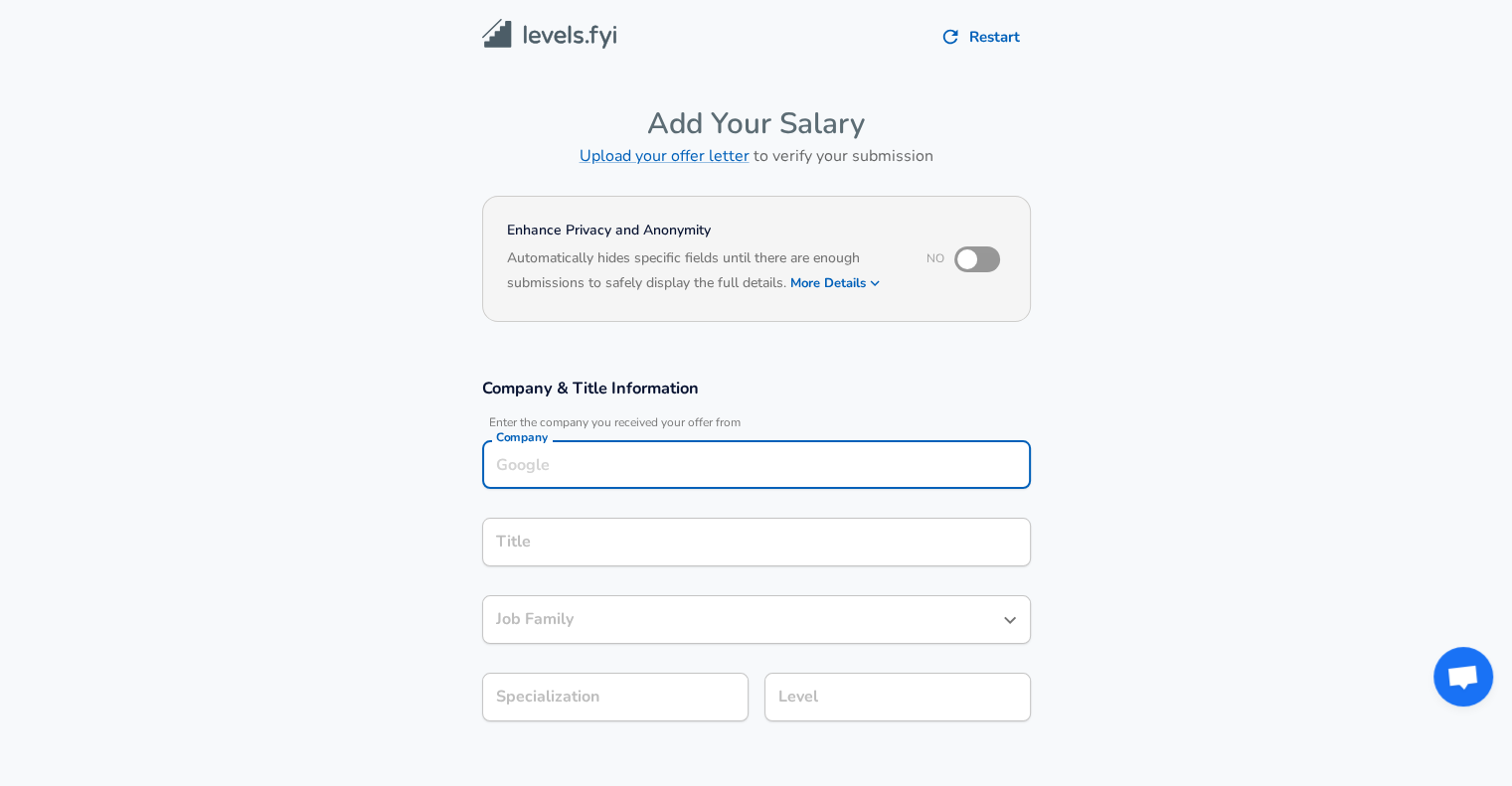 scroll, scrollTop: 20, scrollLeft: 0, axis: vertical 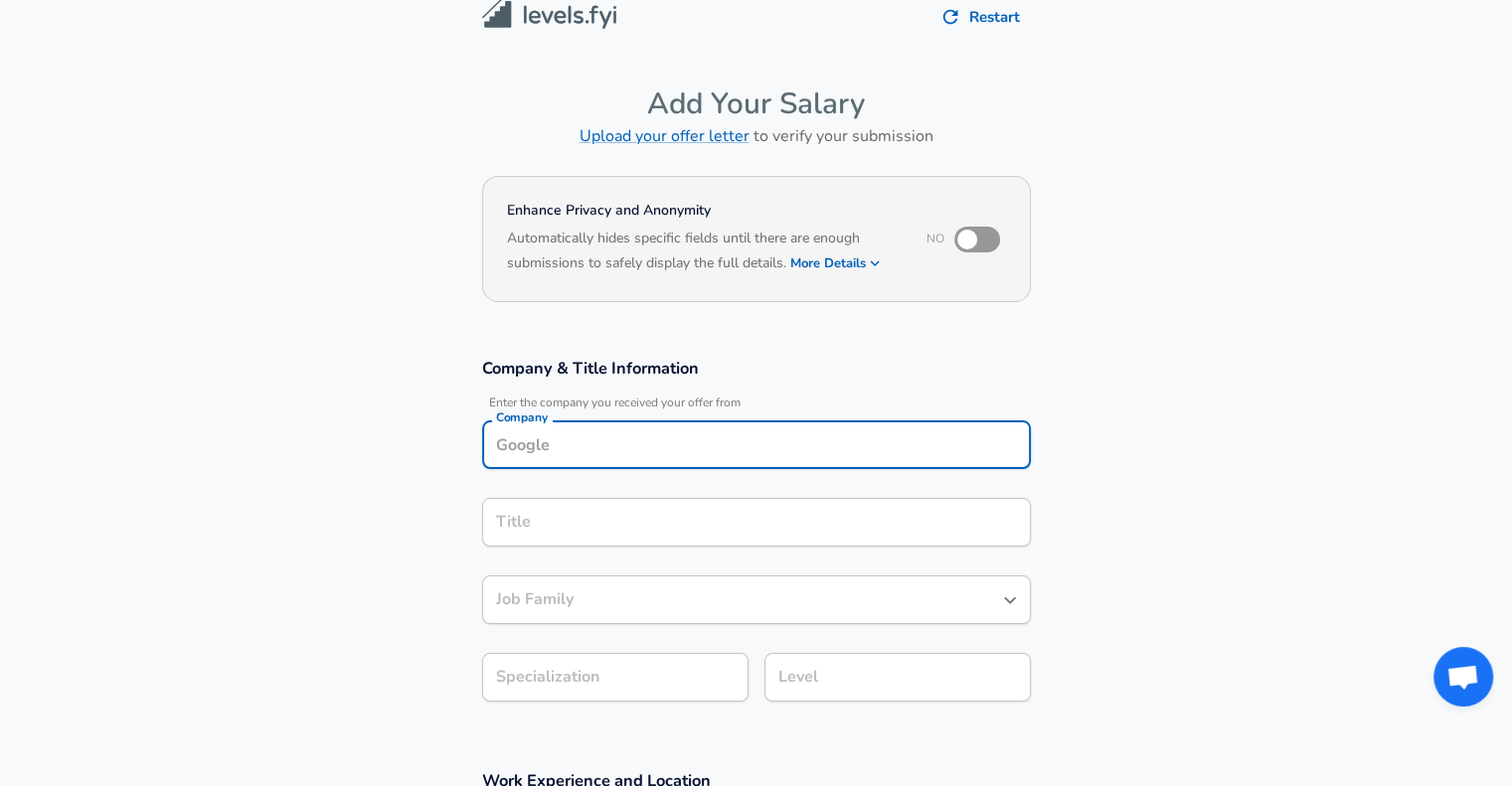 click on "Company" at bounding box center (756, 444) 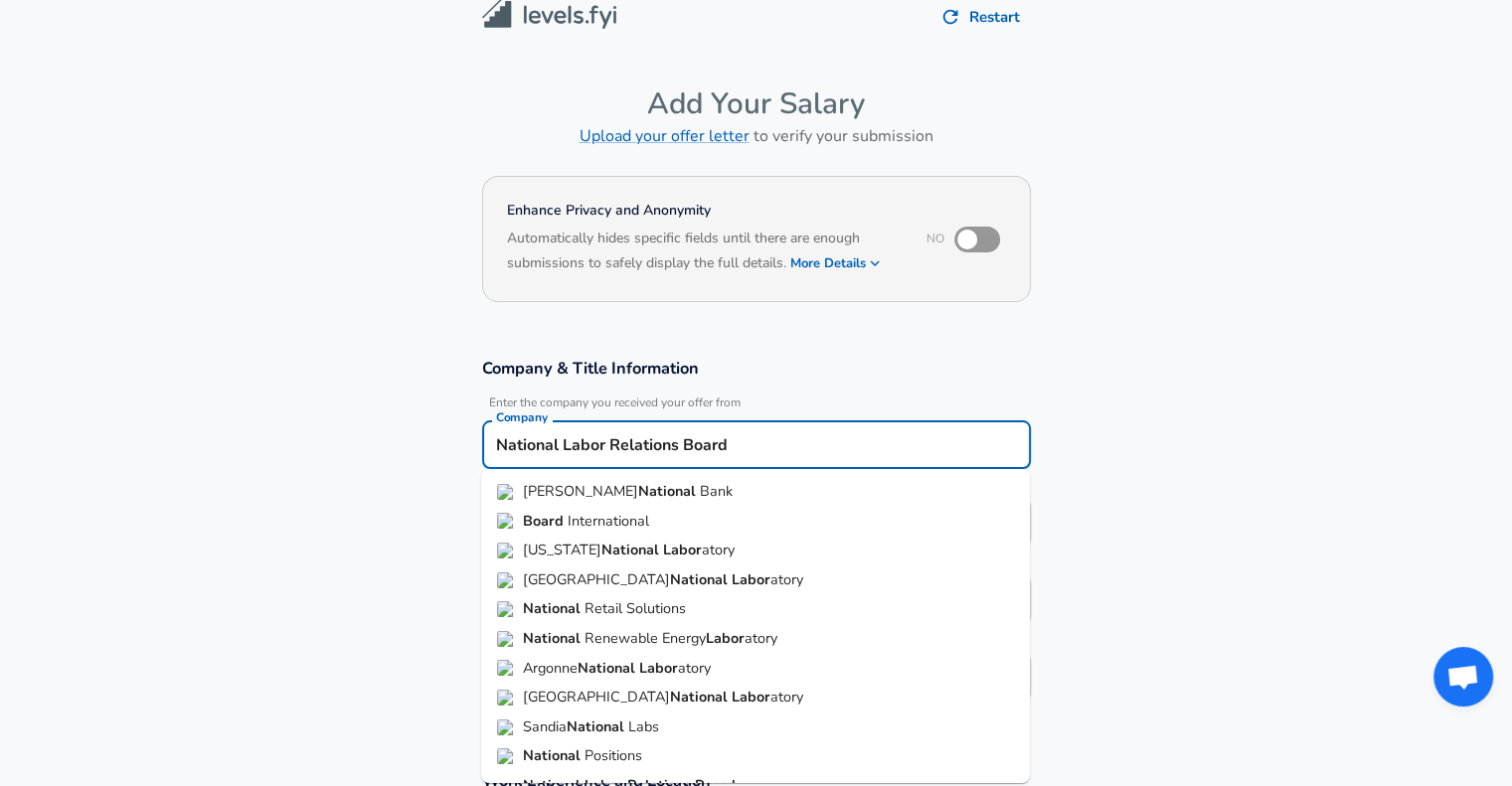 click on "National Labor Relations Board" at bounding box center [756, 444] 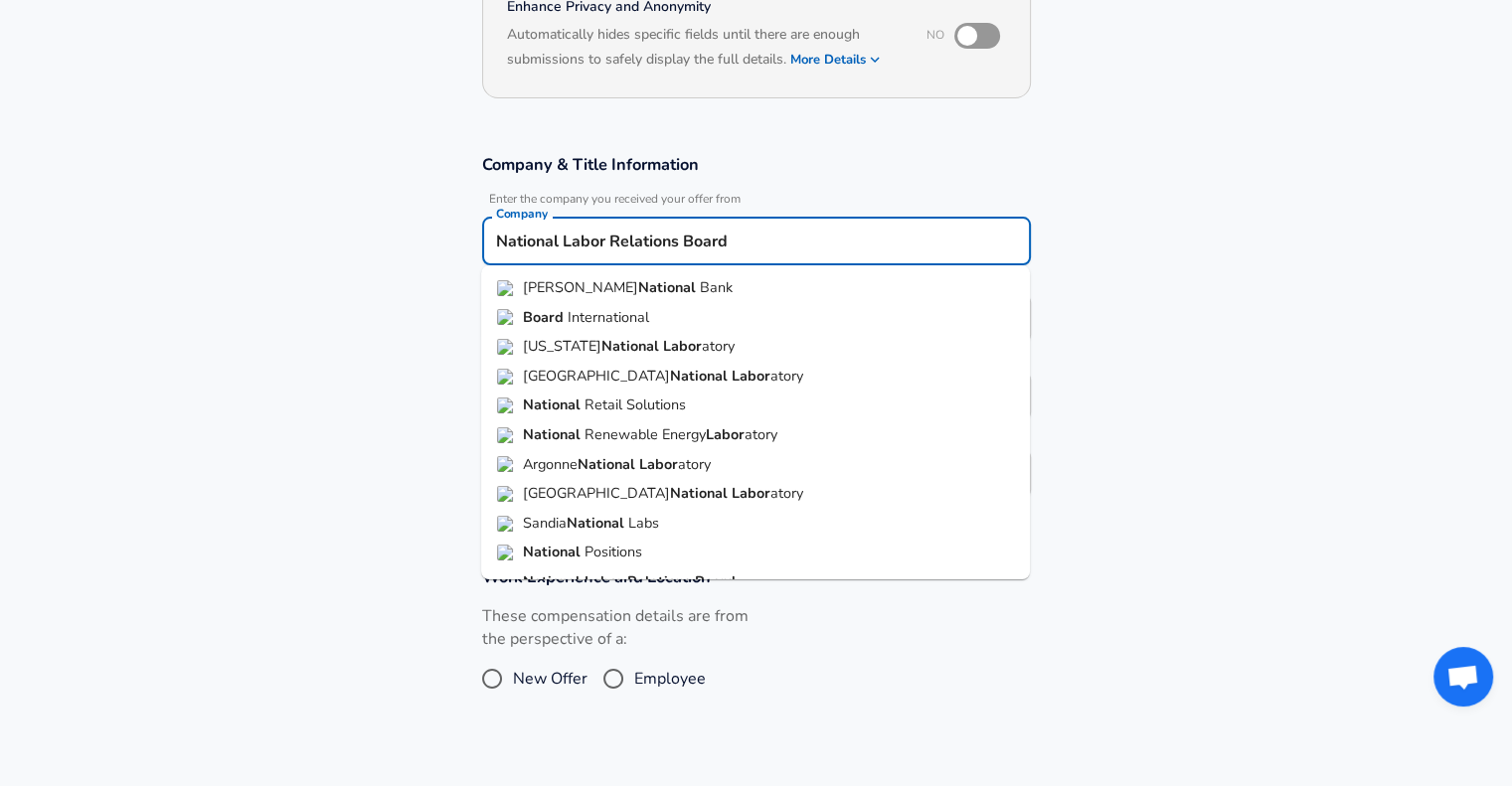 scroll, scrollTop: 232, scrollLeft: 0, axis: vertical 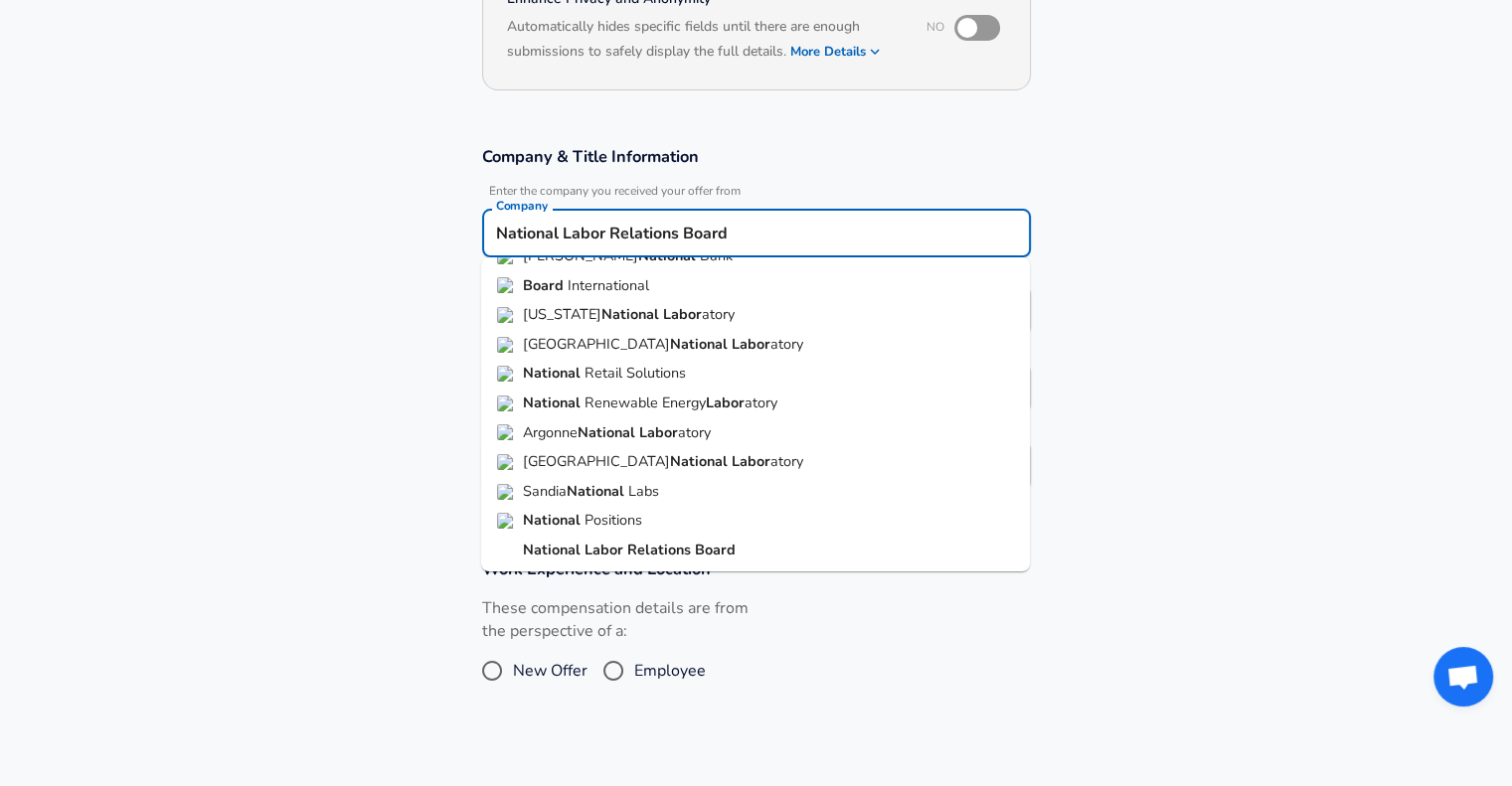 click on "Relations" at bounding box center [661, 550] 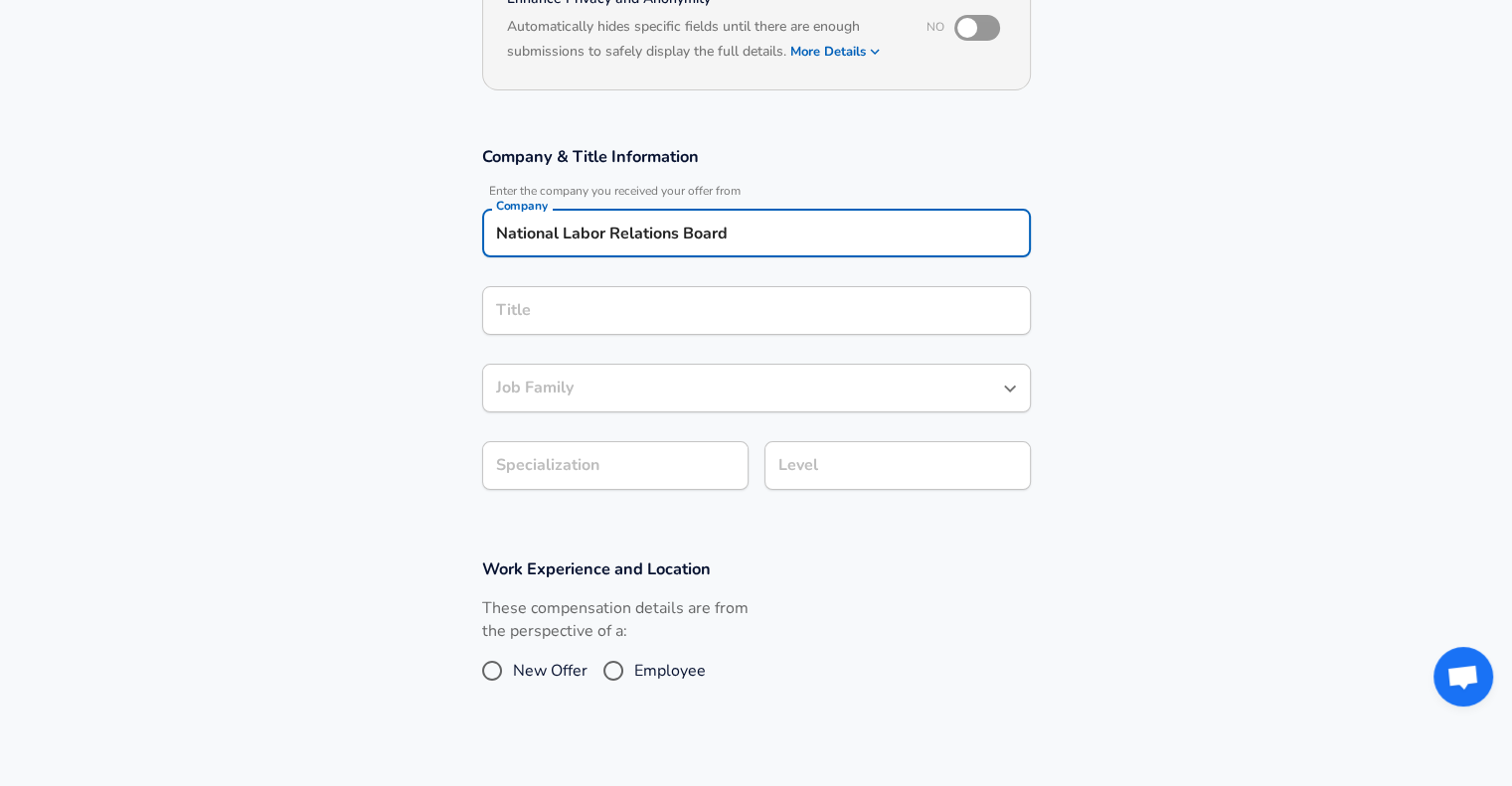 type on "National Labor Relations Board" 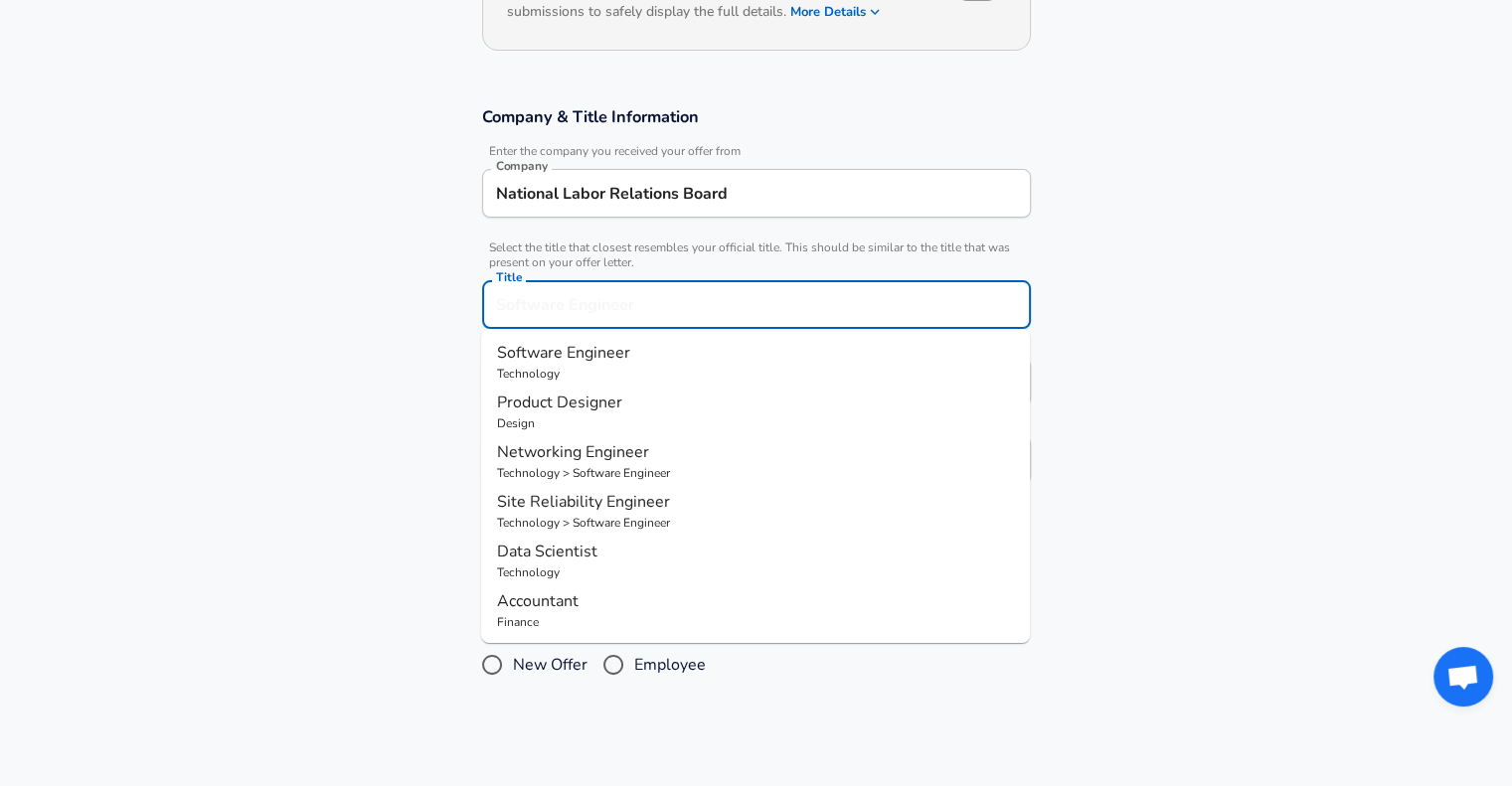 click on "Title" at bounding box center [756, 304] 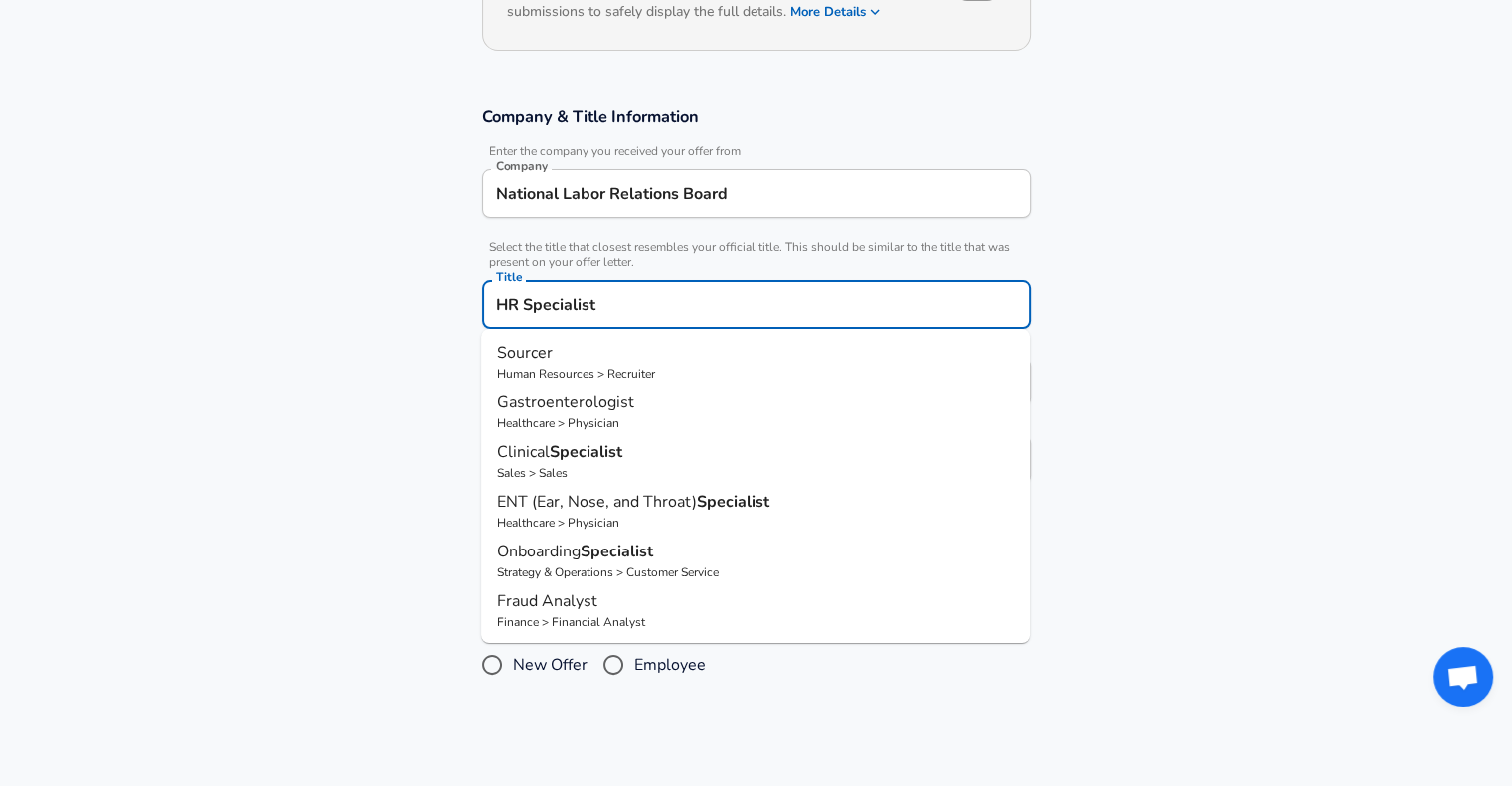 type on "HR Specialist" 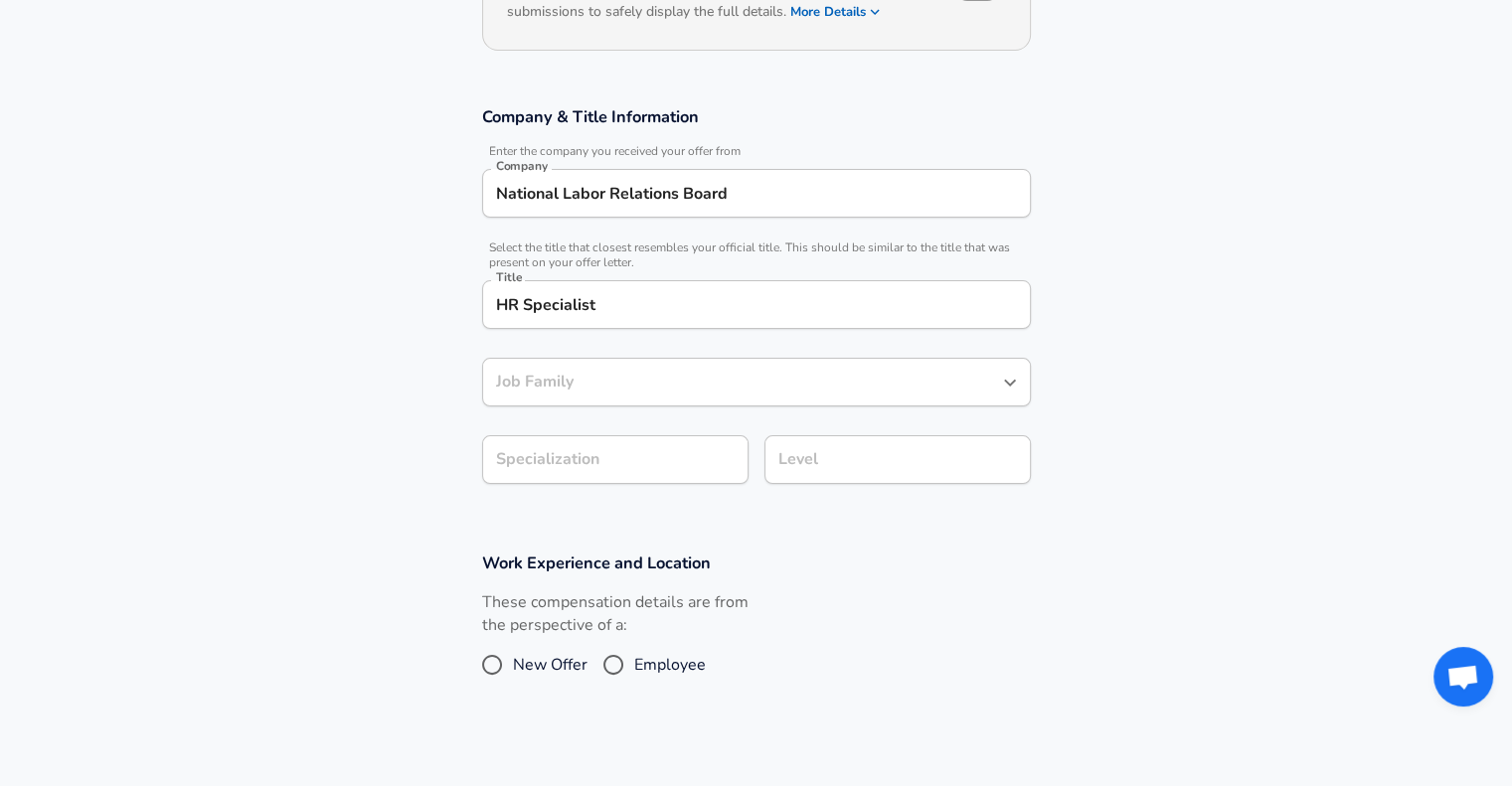 click on "Company & Title Information   Enter the company you received your offer from Company National Labor Relations Board Company   Select the title that closest resembles your official title. This should be similar to the title that was present on your offer letter. Title HR Specialist Title Job Family Job Family Specialization Specialization Level Level" at bounding box center (756, 305) 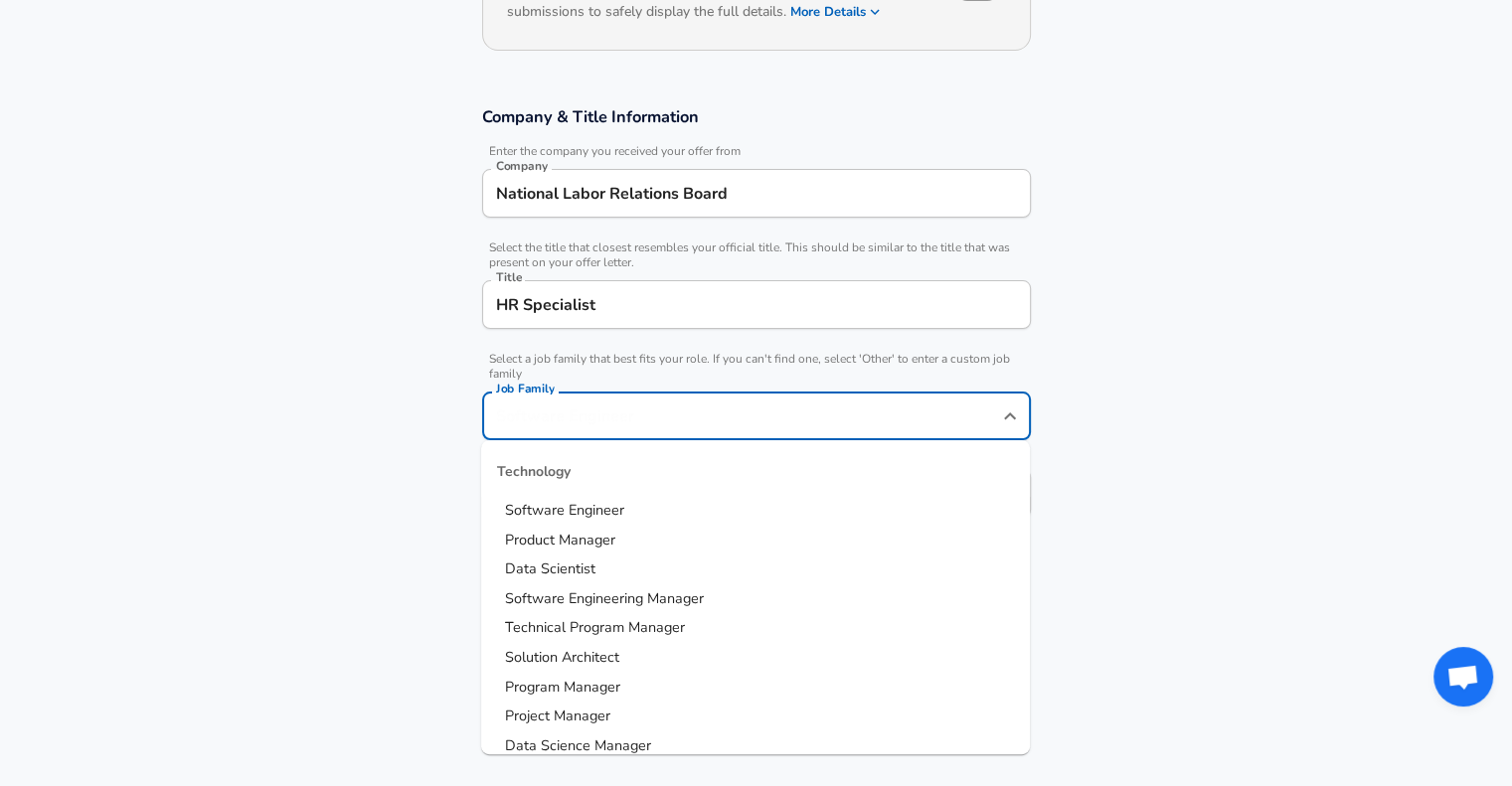 scroll, scrollTop: 311, scrollLeft: 0, axis: vertical 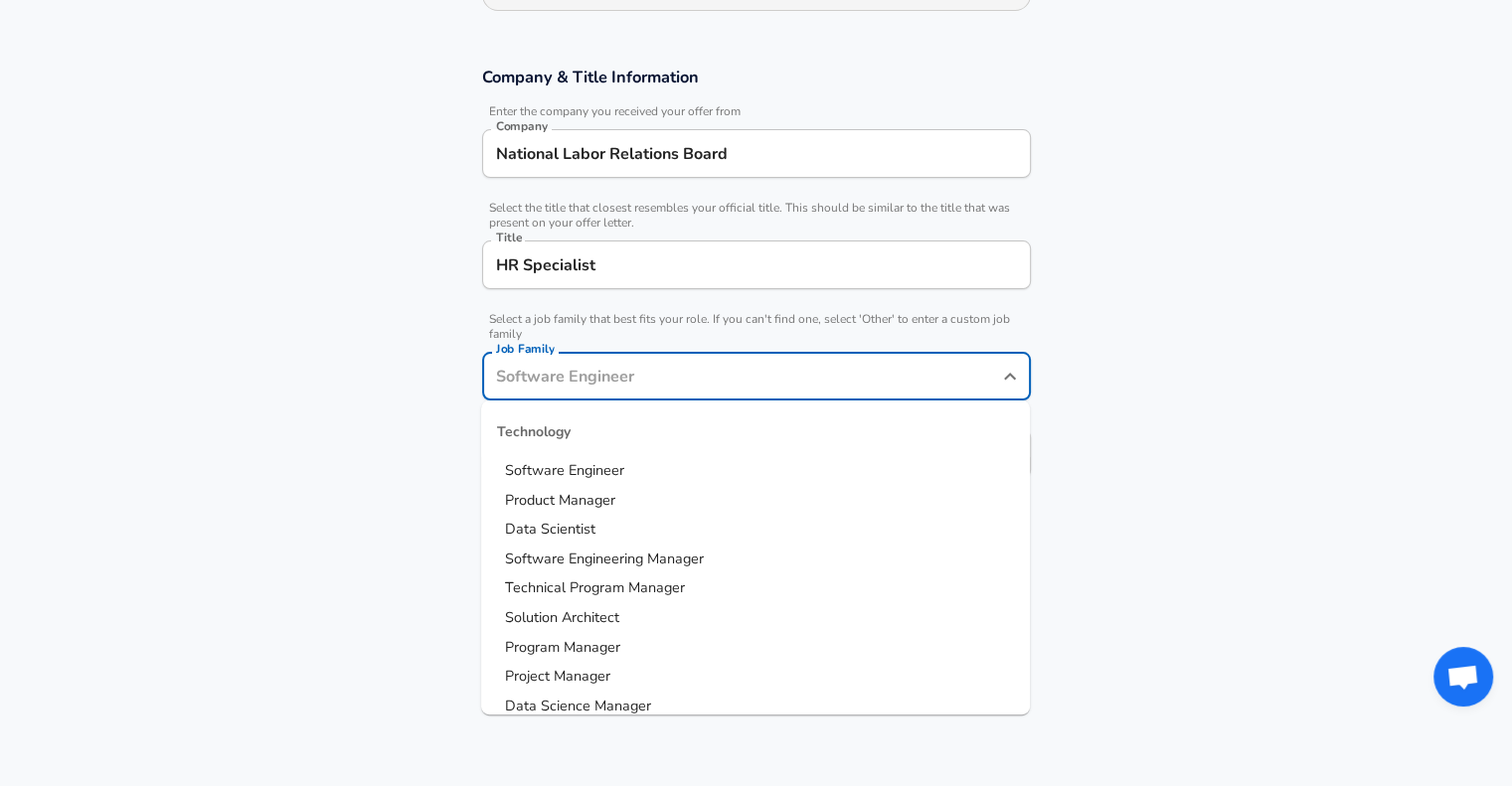 click on "Job Family" at bounding box center (742, 376) 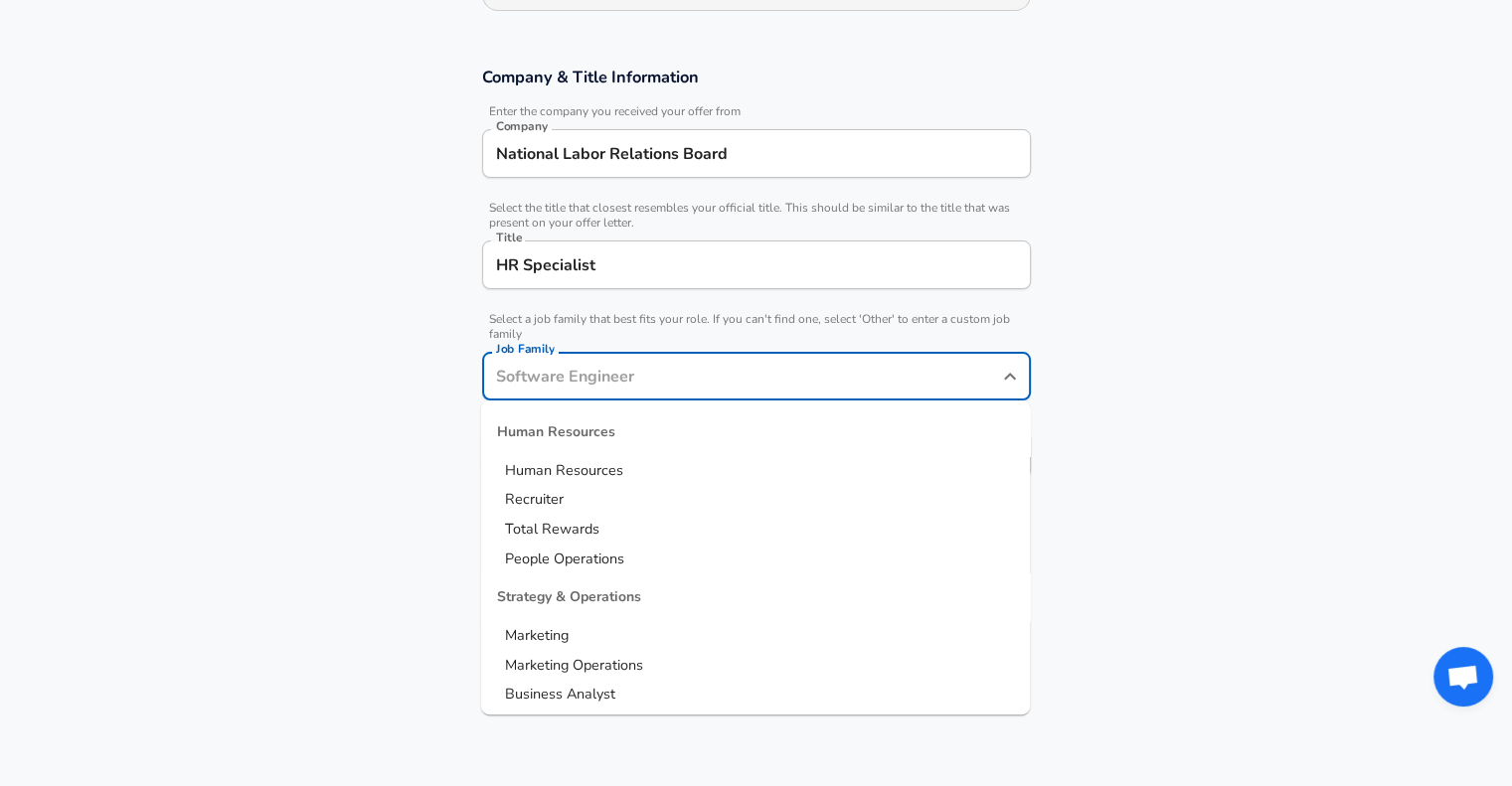 scroll, scrollTop: 2168, scrollLeft: 0, axis: vertical 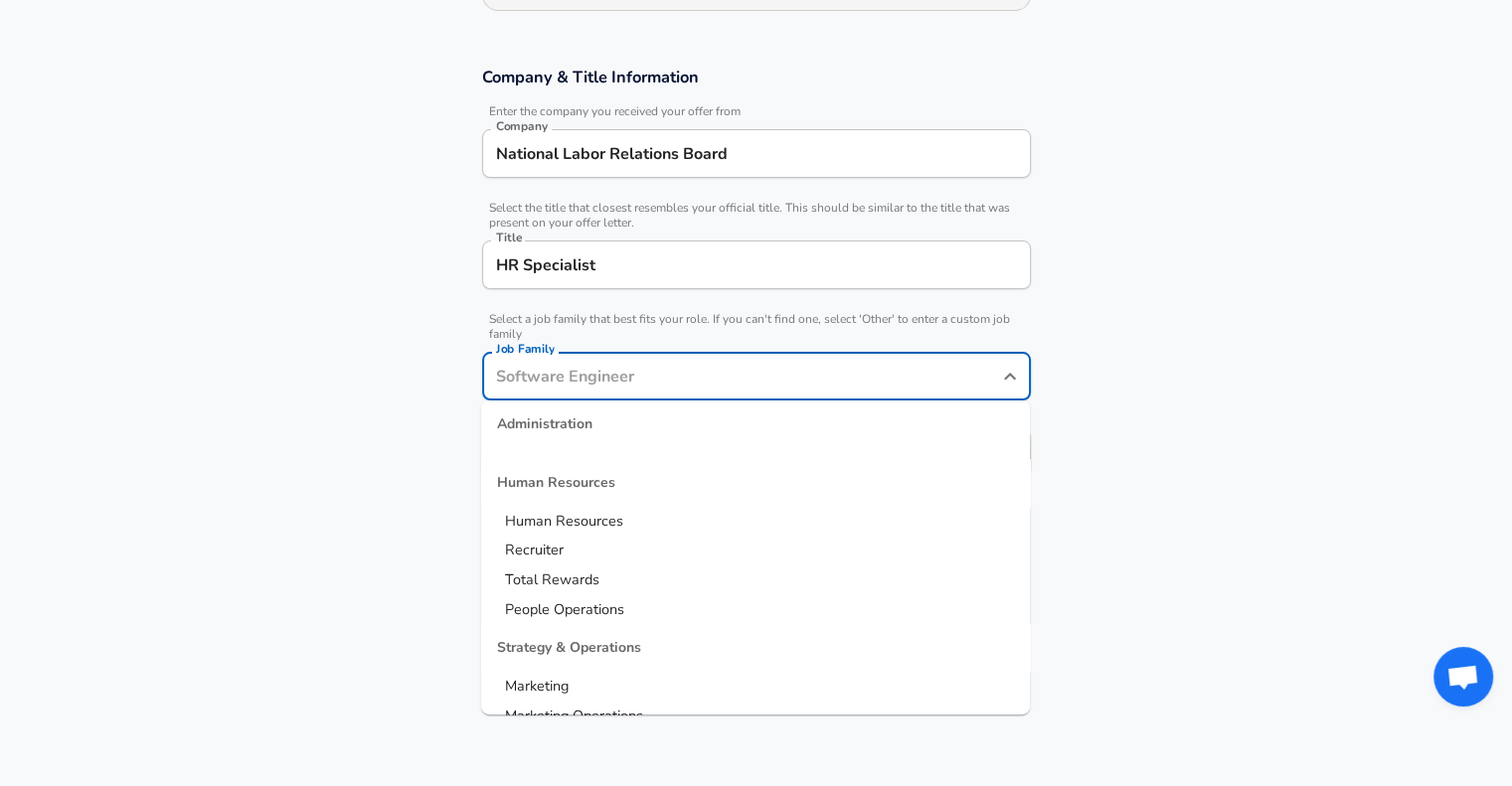 click on "Human Resources" at bounding box center [756, 522] 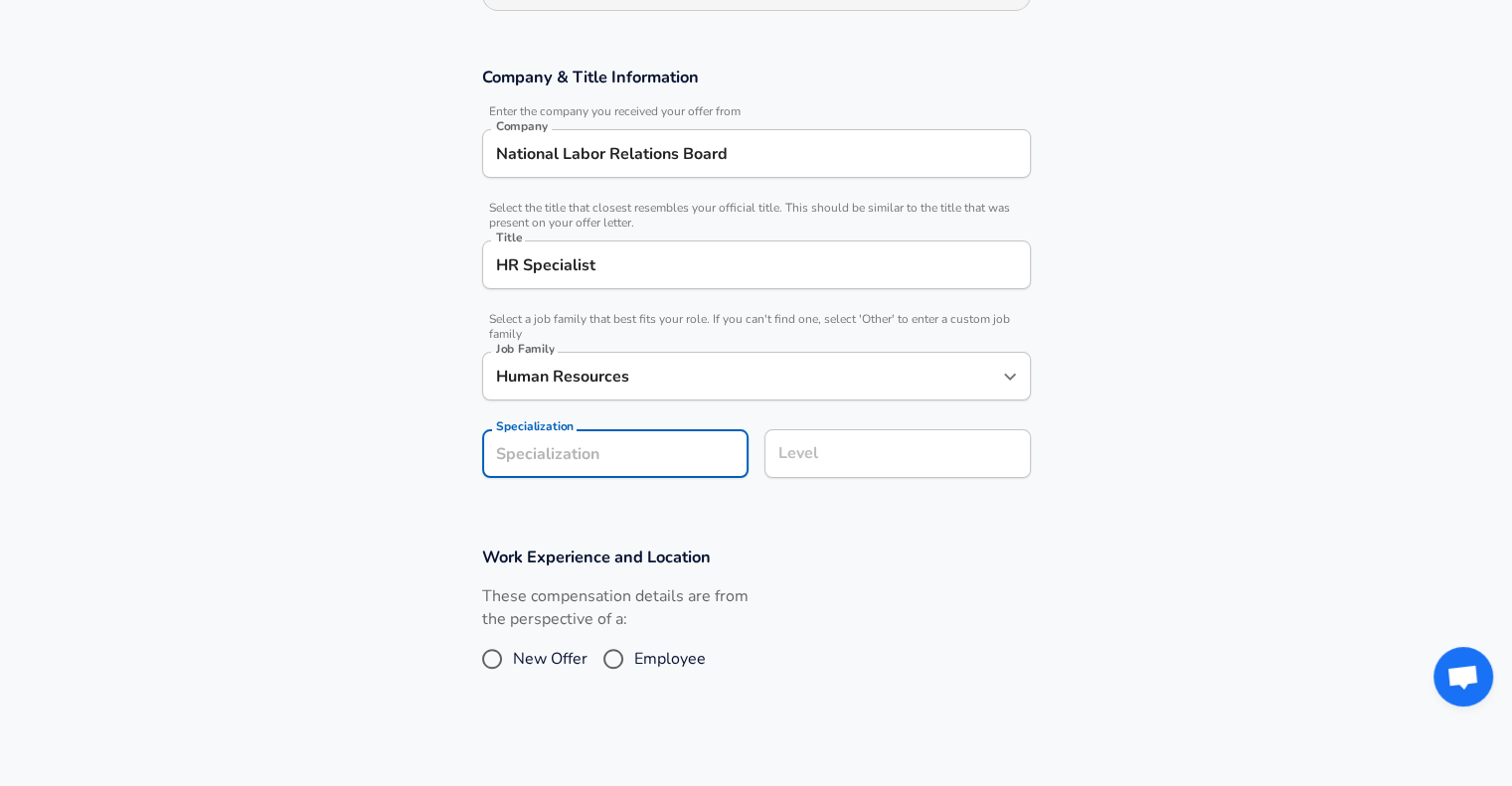 scroll, scrollTop: 371, scrollLeft: 0, axis: vertical 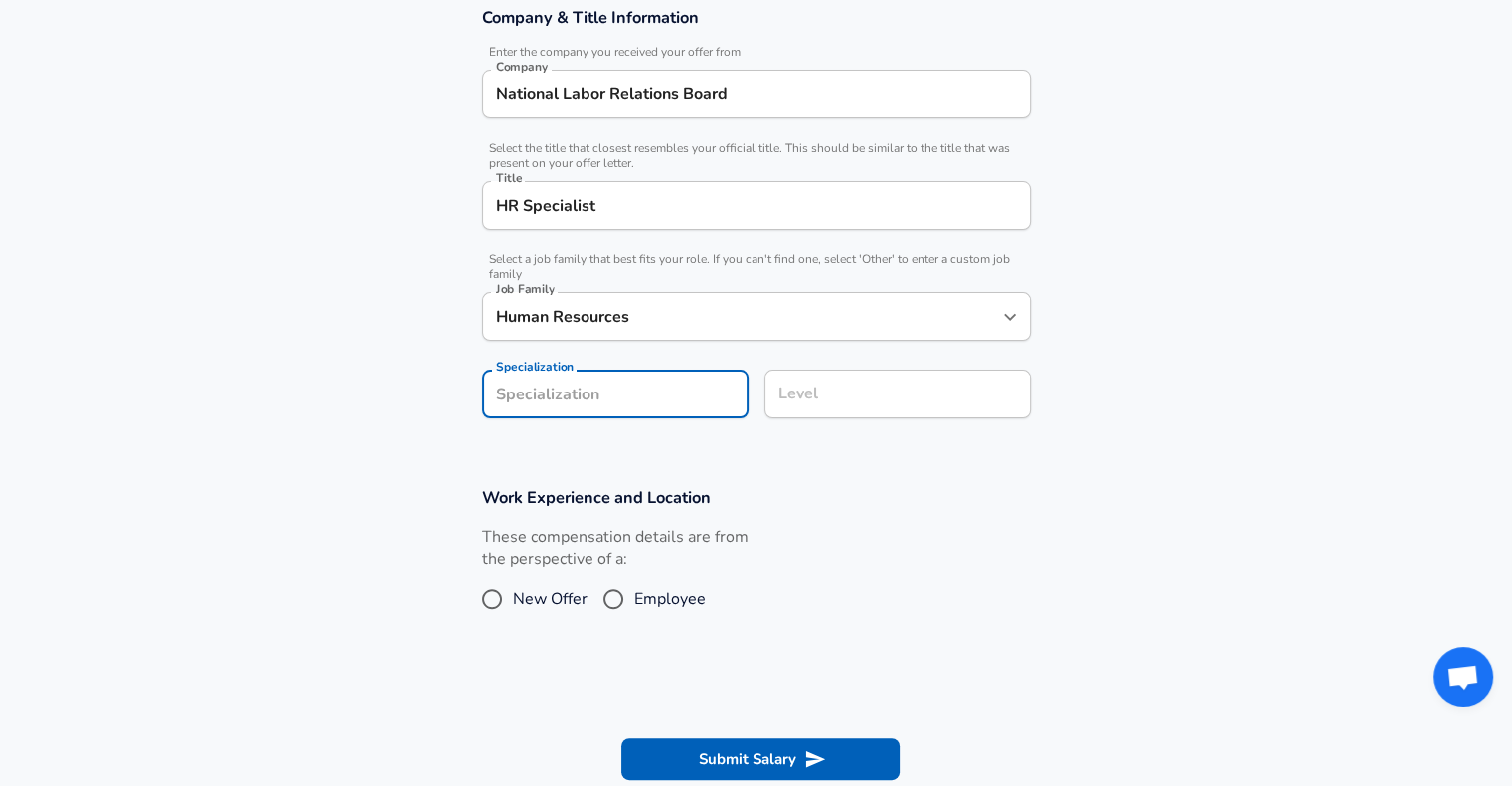 click on "Company & Title Information   Enter the company you received your offer from Company National Labor Relations Board Company   Select the title that closest resembles your official title. This should be similar to the title that was present on your offer letter. Title HR Specialist Title   Select a job family that best fits your role. If you can't find one, select 'Other' to enter a custom job family Job Family Human Resources Job Family Specialization Specialization Level Level" at bounding box center [756, 223] 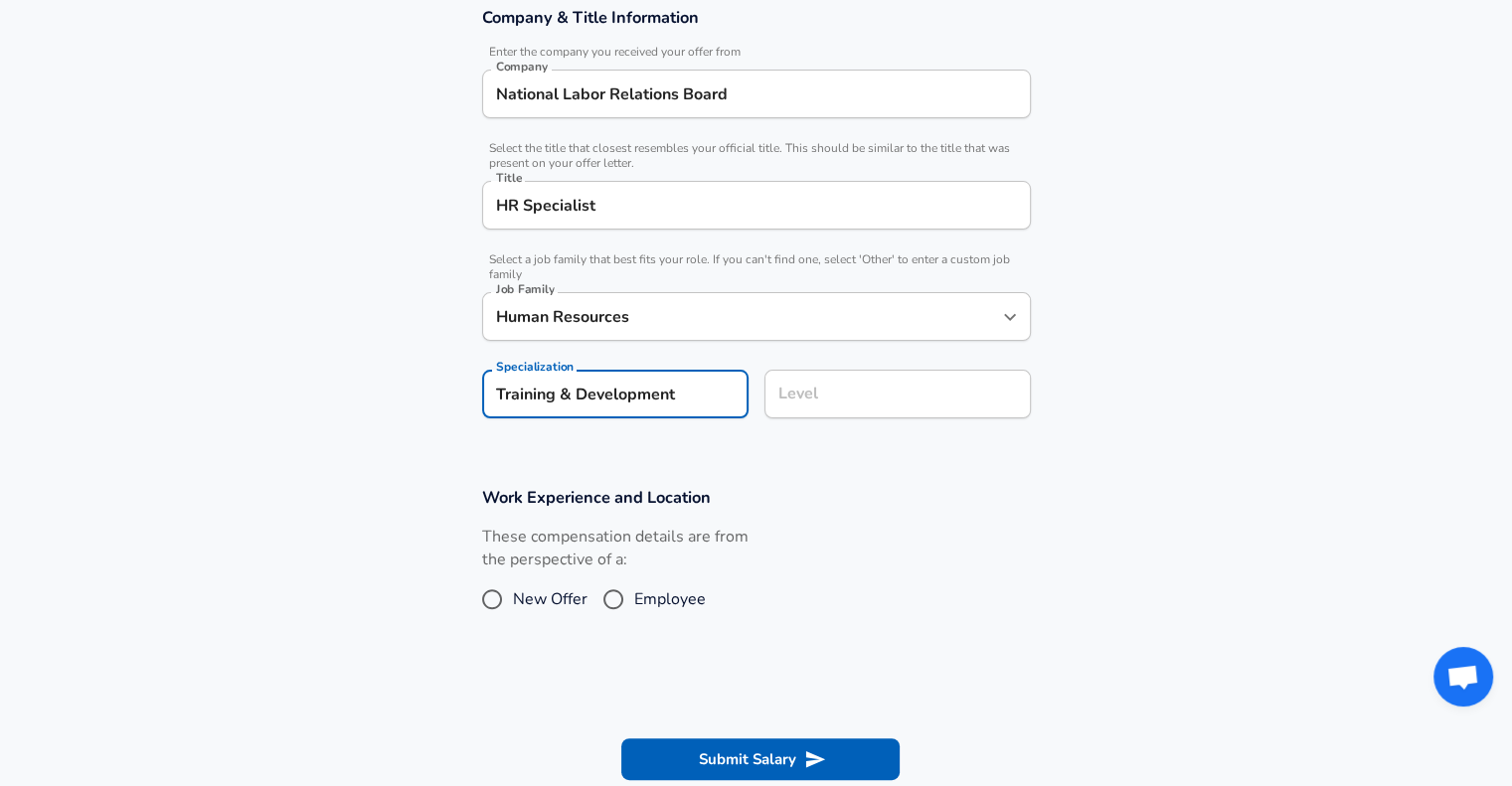 type on "Training & Development" 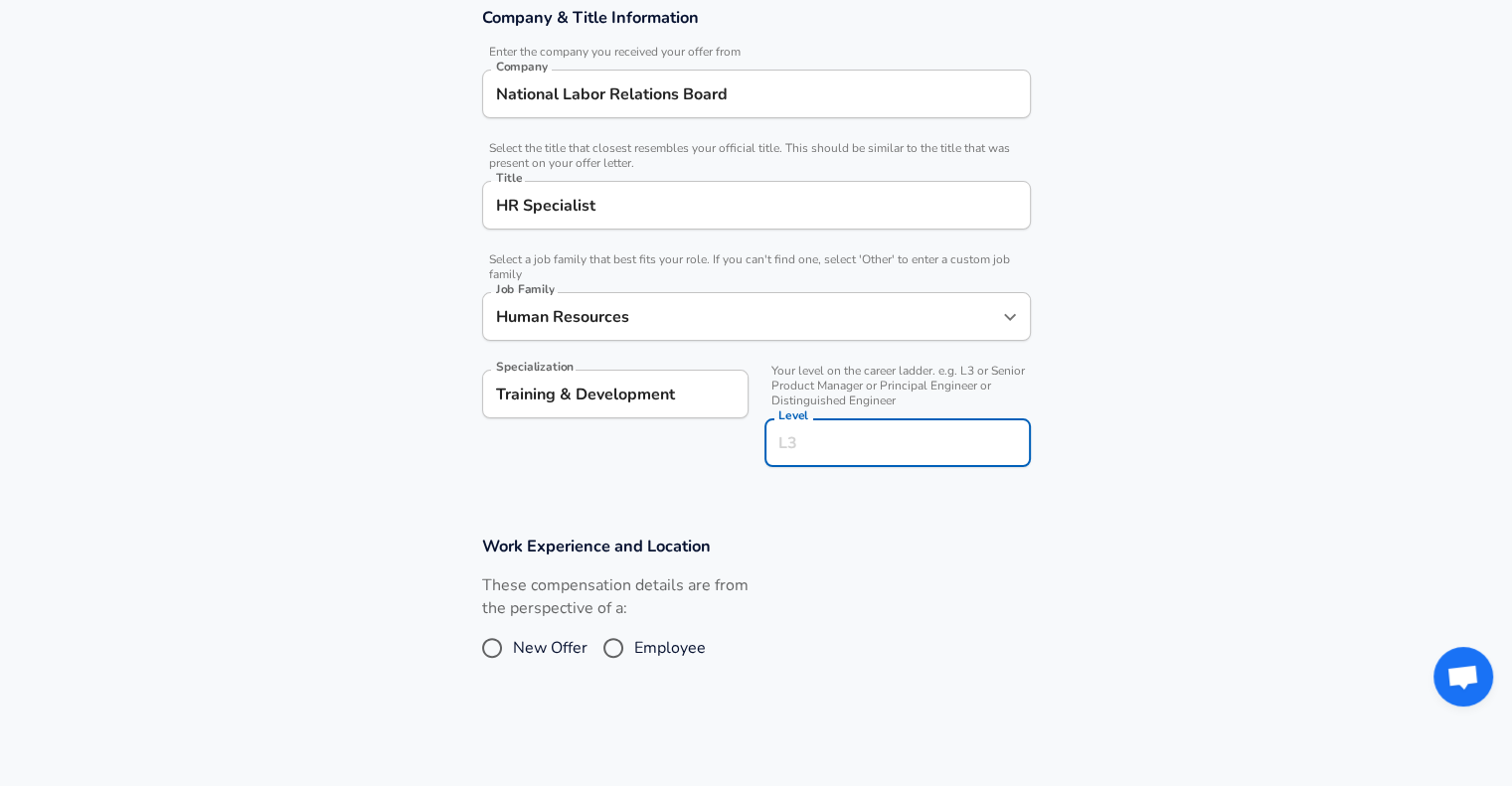 scroll, scrollTop: 410, scrollLeft: 0, axis: vertical 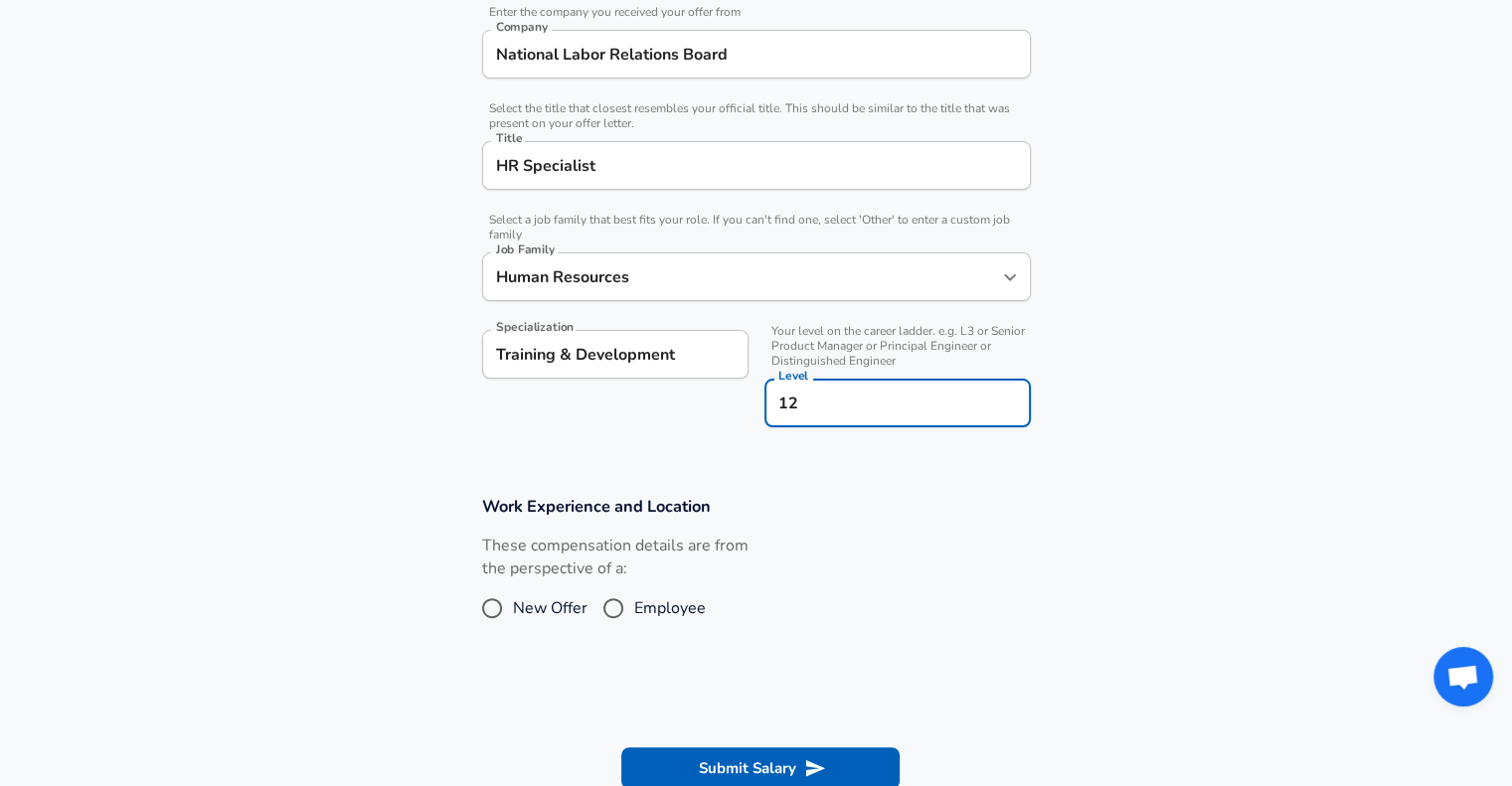 type on "12" 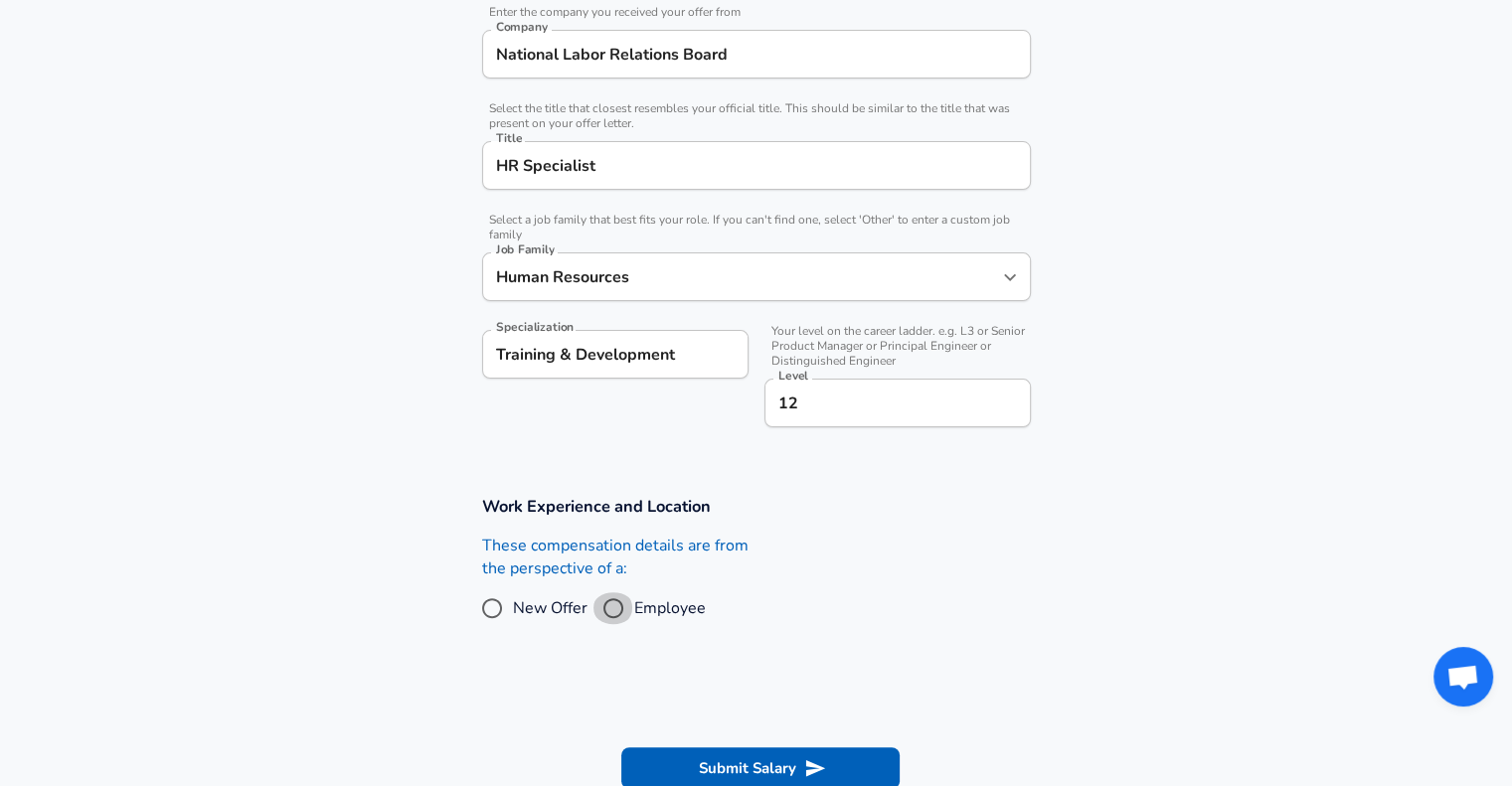 click on "Employee" at bounding box center [613, 608] 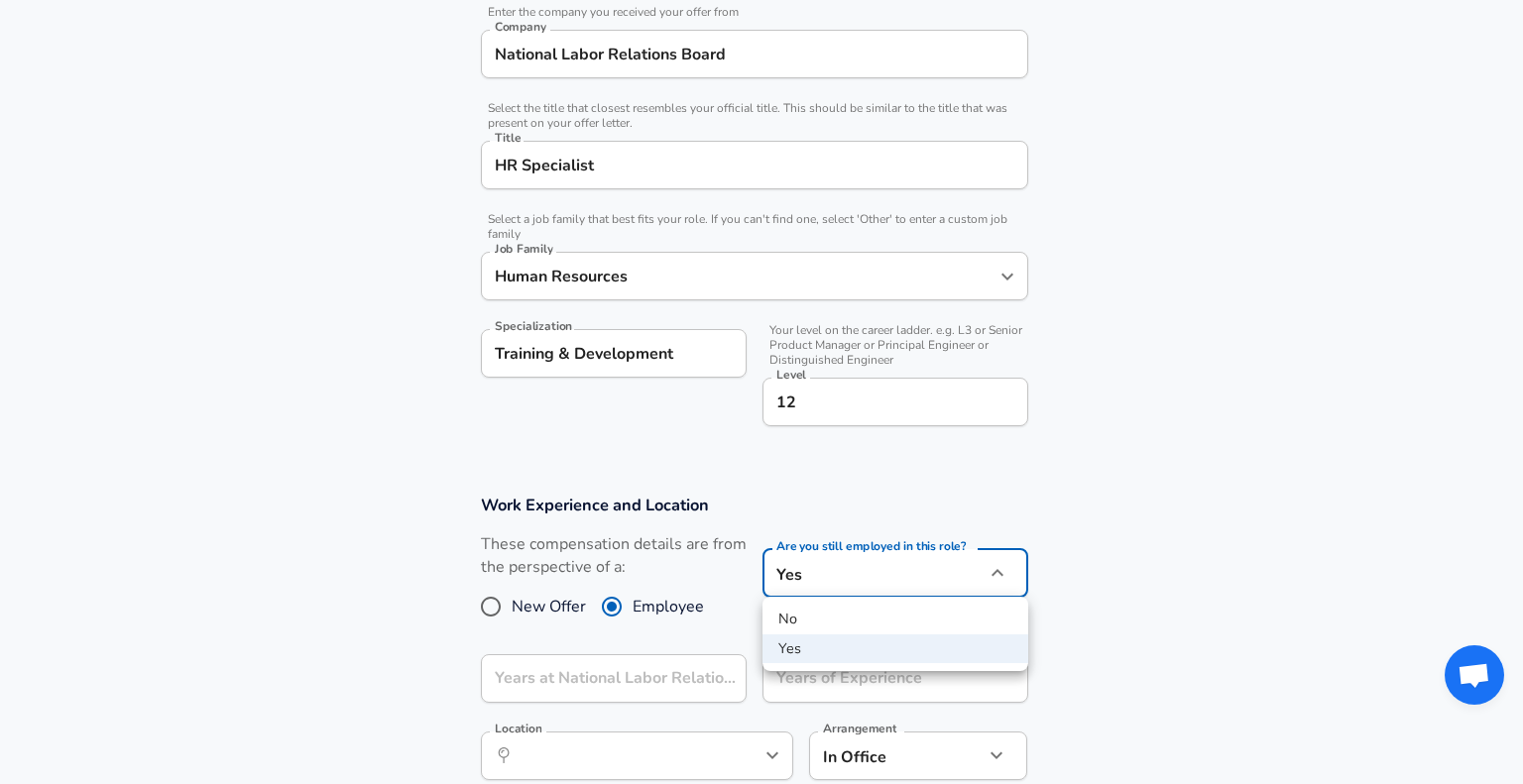 click on "Restart Add Your Salary Upload your offer letter   to verify your submission Enhance Privacy and Anonymity No Automatically hides specific fields until there are enough submissions to safely display the full details.   More Details Based on your submission and the data points that we have already collected, we will automatically hide and anonymize specific fields if there aren't enough data points to remain sufficiently anonymous. Company & Title Information   Enter the company you received your offer from Company National Labor Relations Board Company   Select the title that closest resembles your official title. This should be similar to the title that was present on your offer letter. Title HR Specialist Title   Select a job family that best fits your role. If you can't find one, select 'Other' to enter a custom job family Job Family Human Resources Job Family Specialization Training & Development Specialization   Level 12 Level Work Experience and Location New Offer Employee Yes yes Years of Experience" at bounding box center [762, -18] 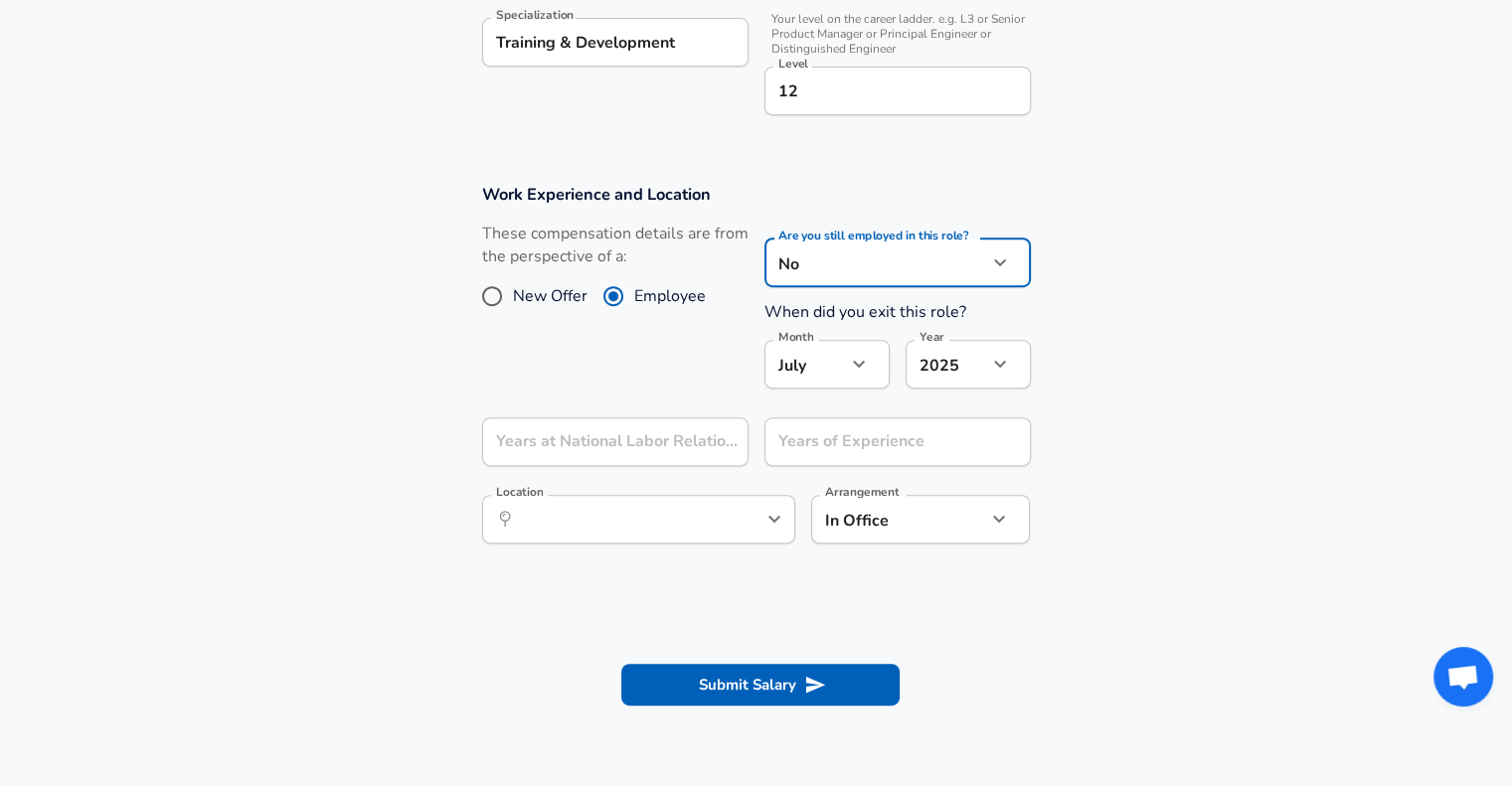 scroll, scrollTop: 746, scrollLeft: 0, axis: vertical 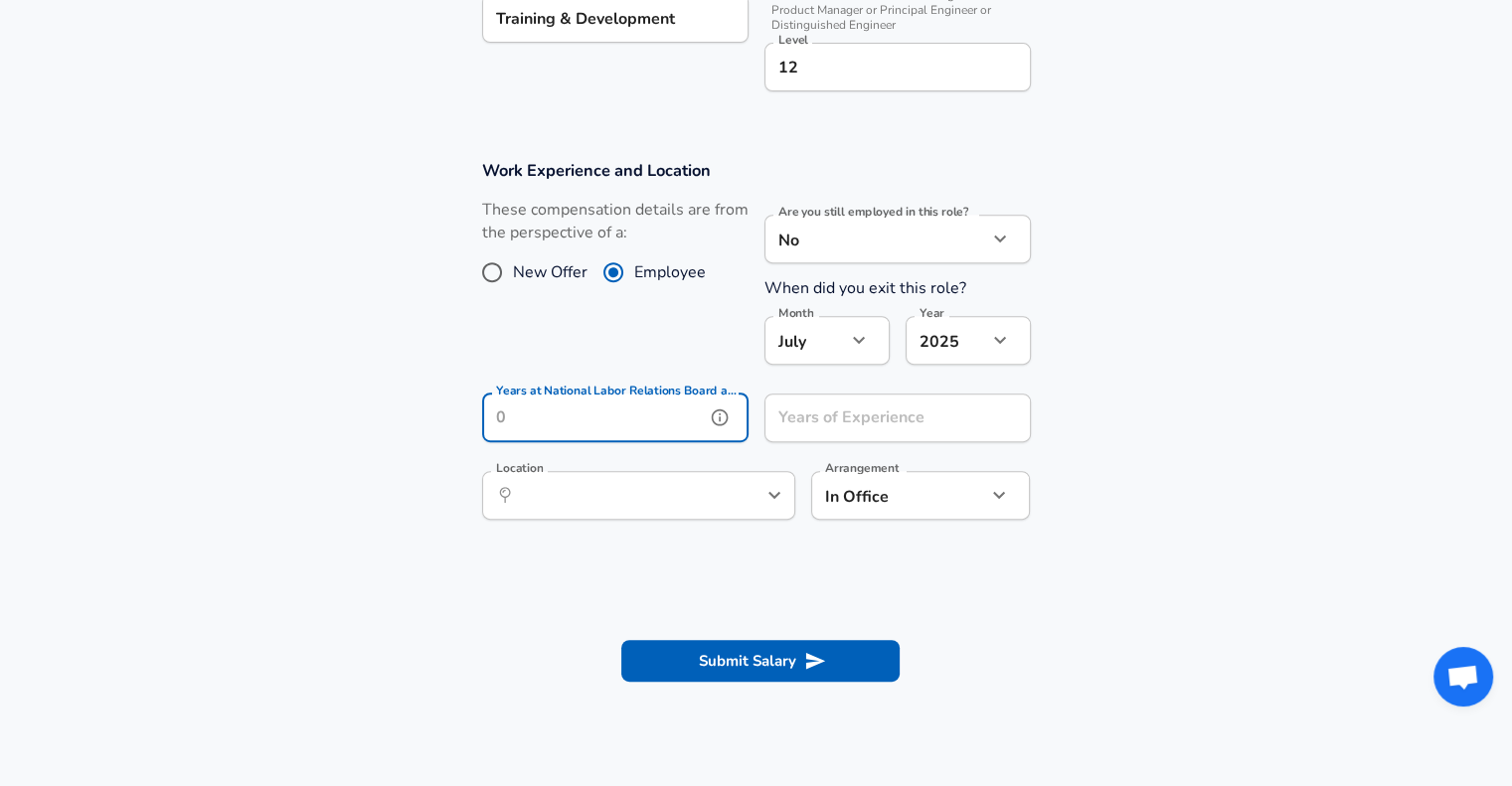 click on "Years at National Labor Relations Board as of [DATE]" at bounding box center (593, 417) 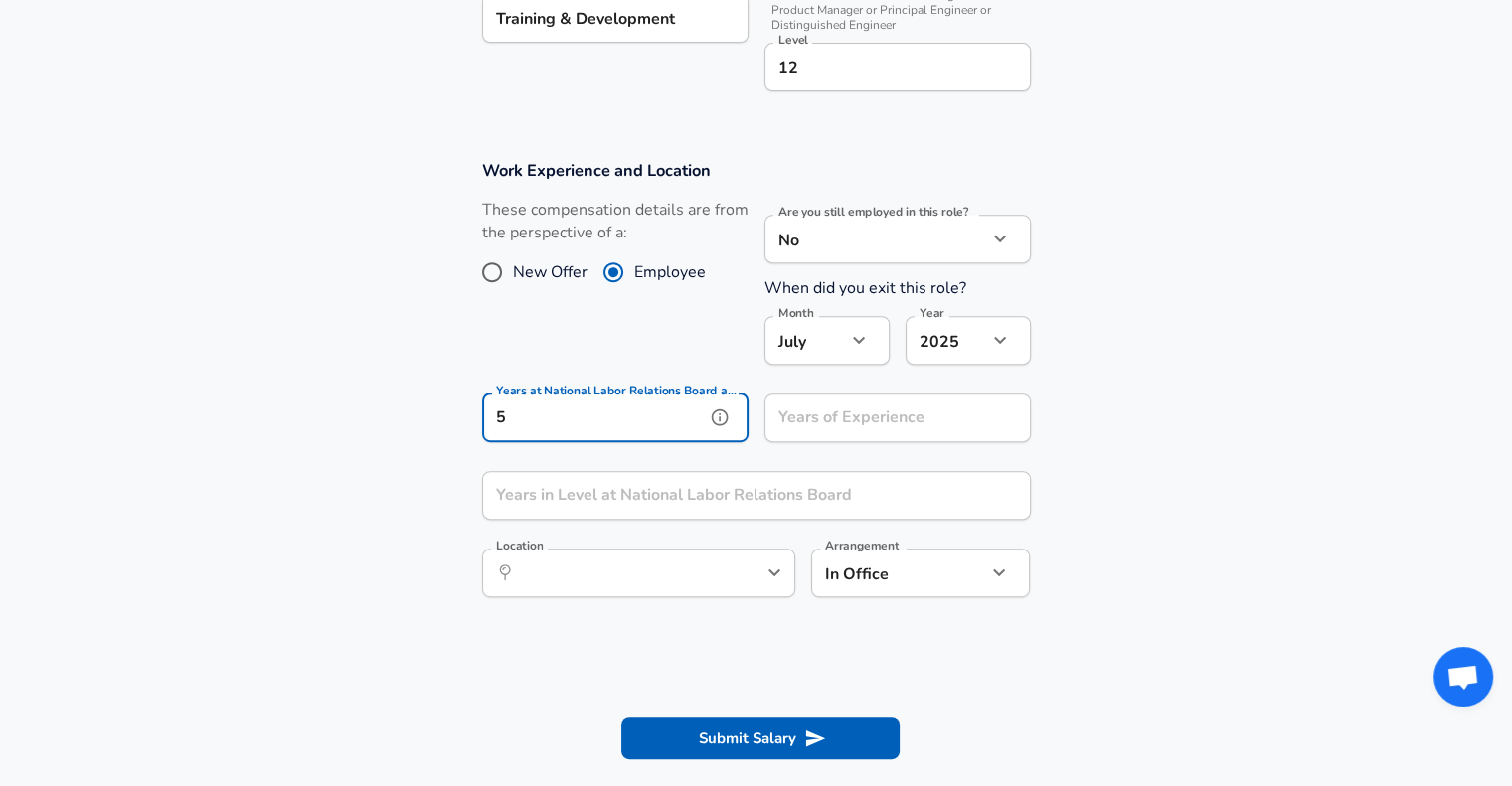 type on "5" 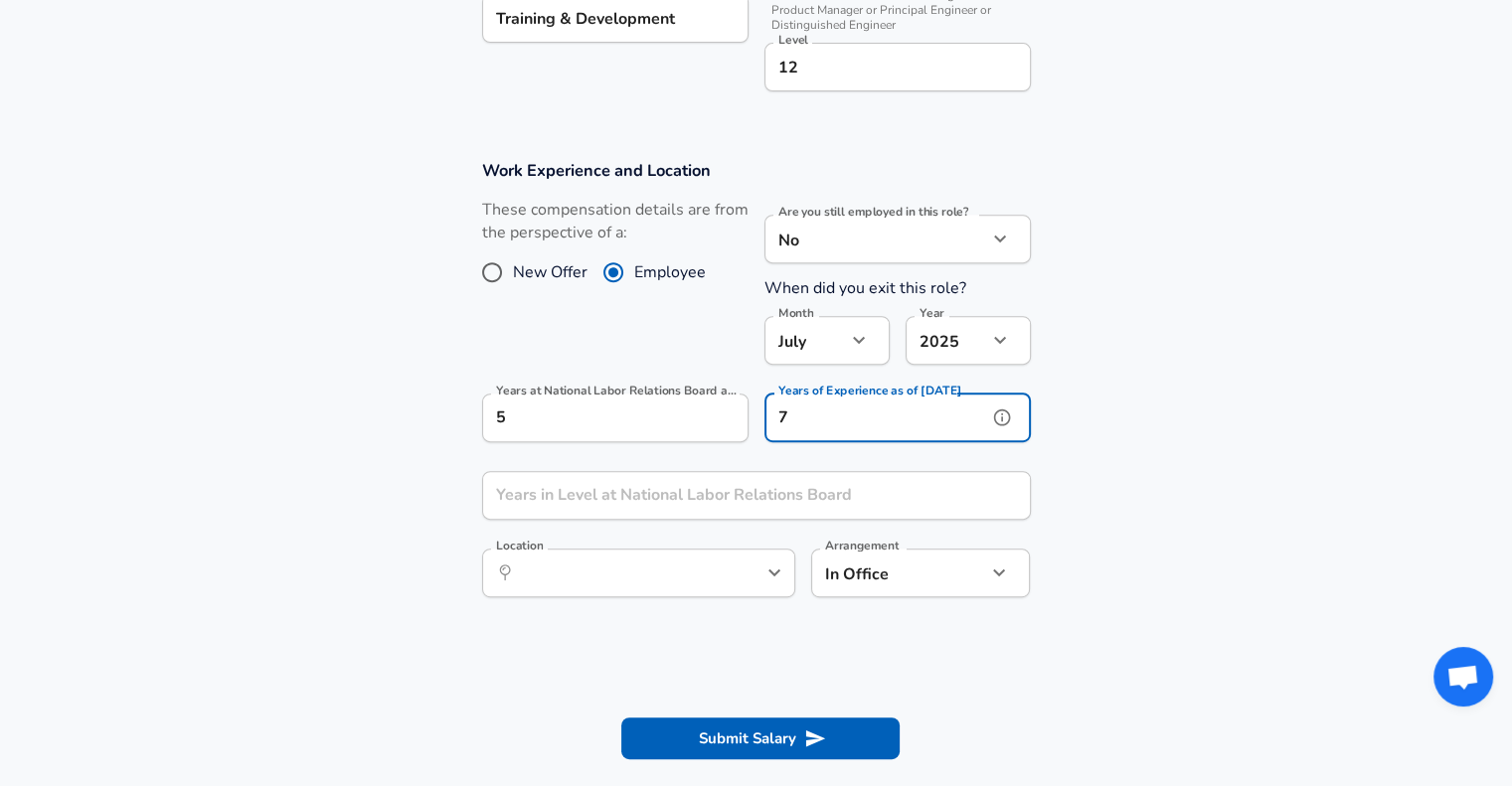 type on "7" 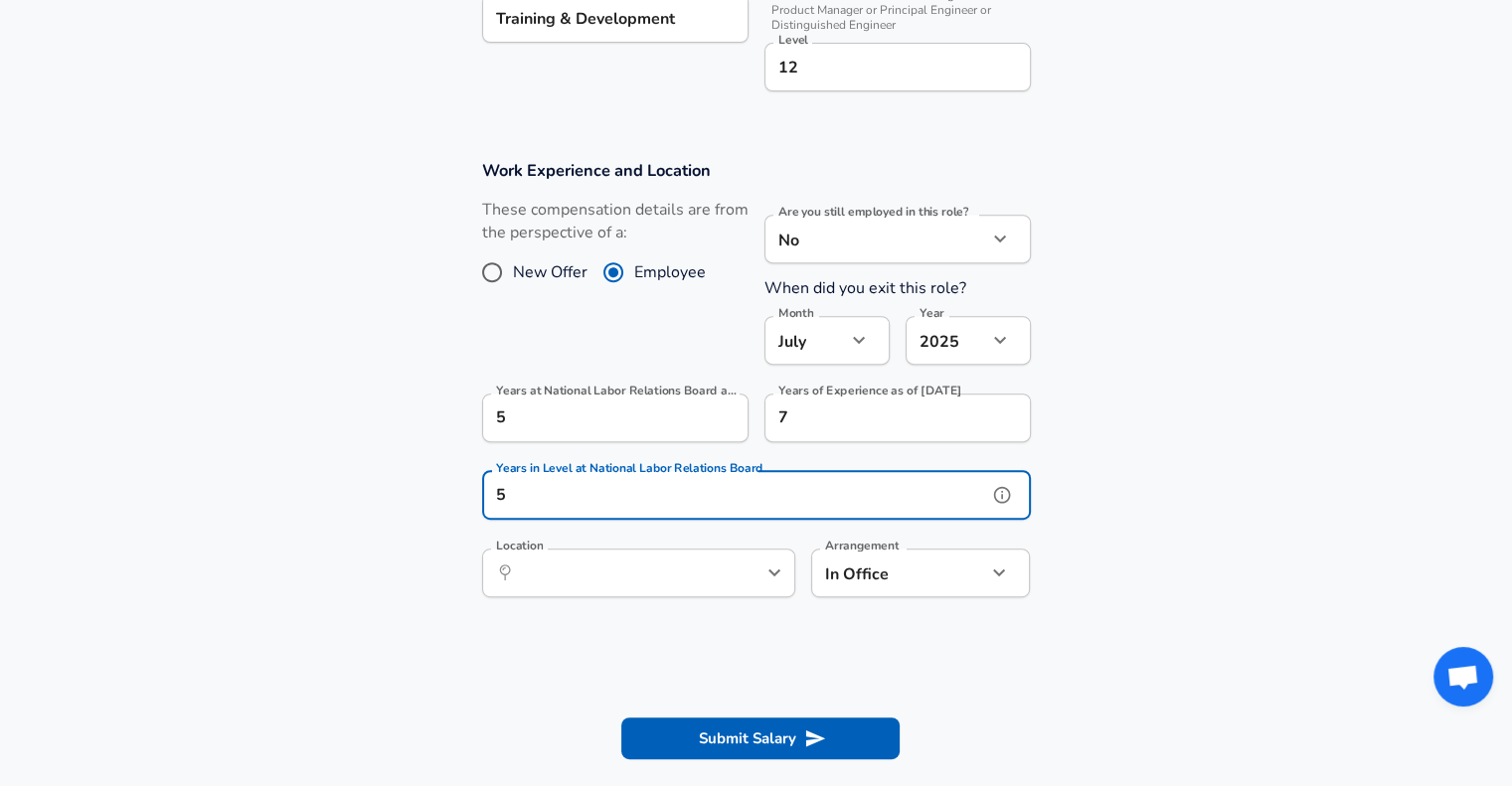 type on "5" 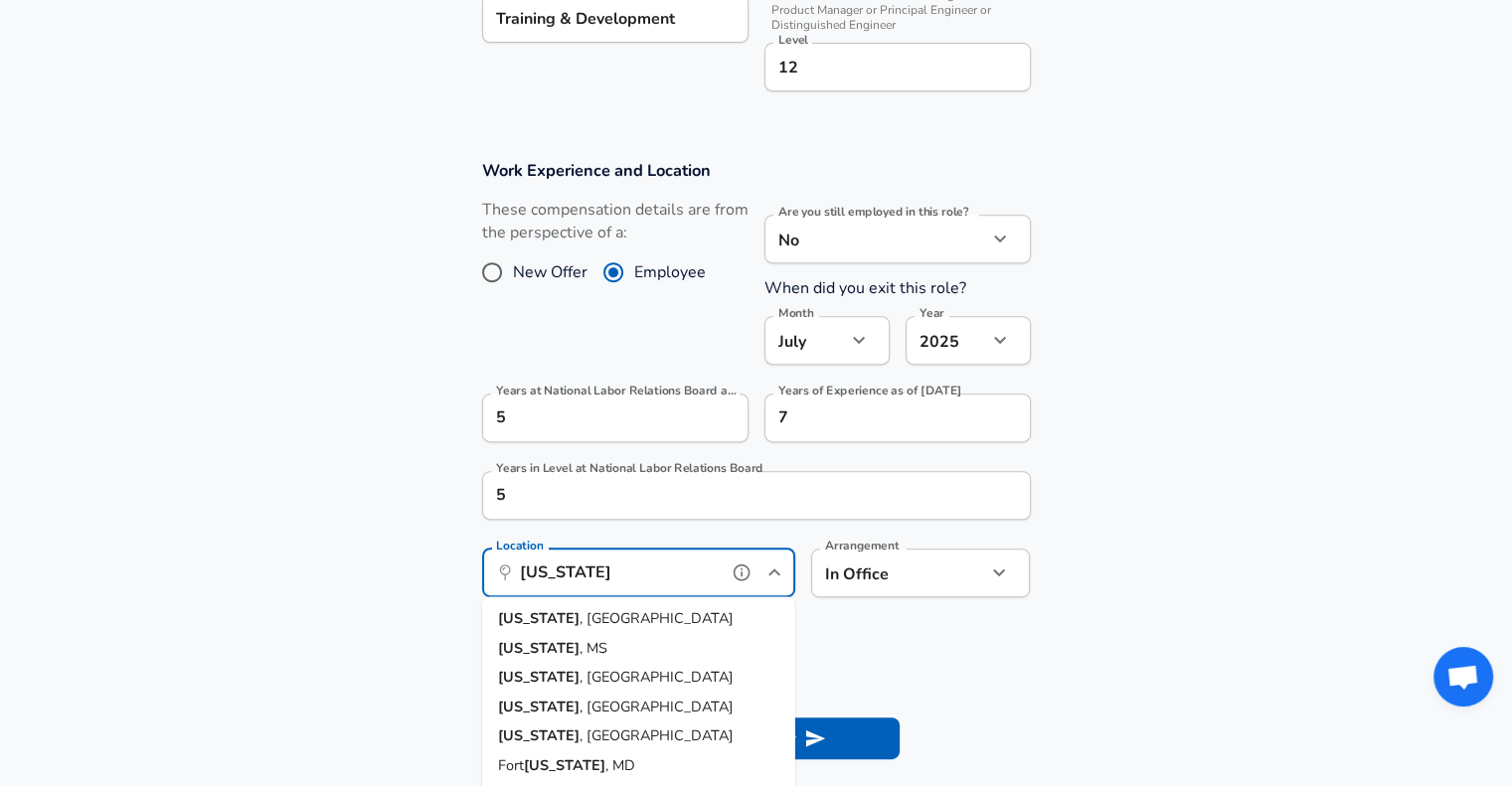click on "[US_STATE]" at bounding box center [539, 618] 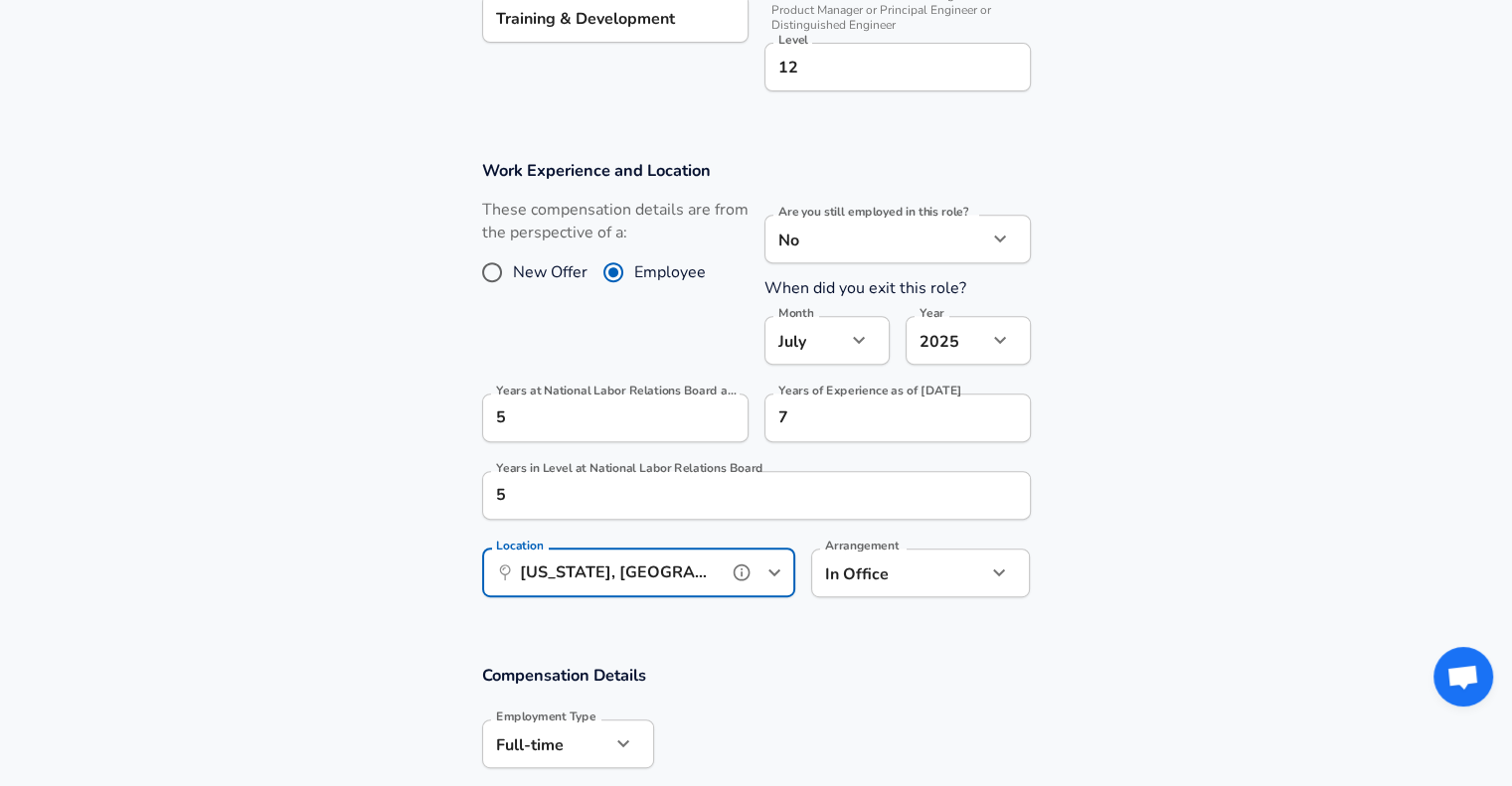 type on "[US_STATE], [GEOGRAPHIC_DATA]" 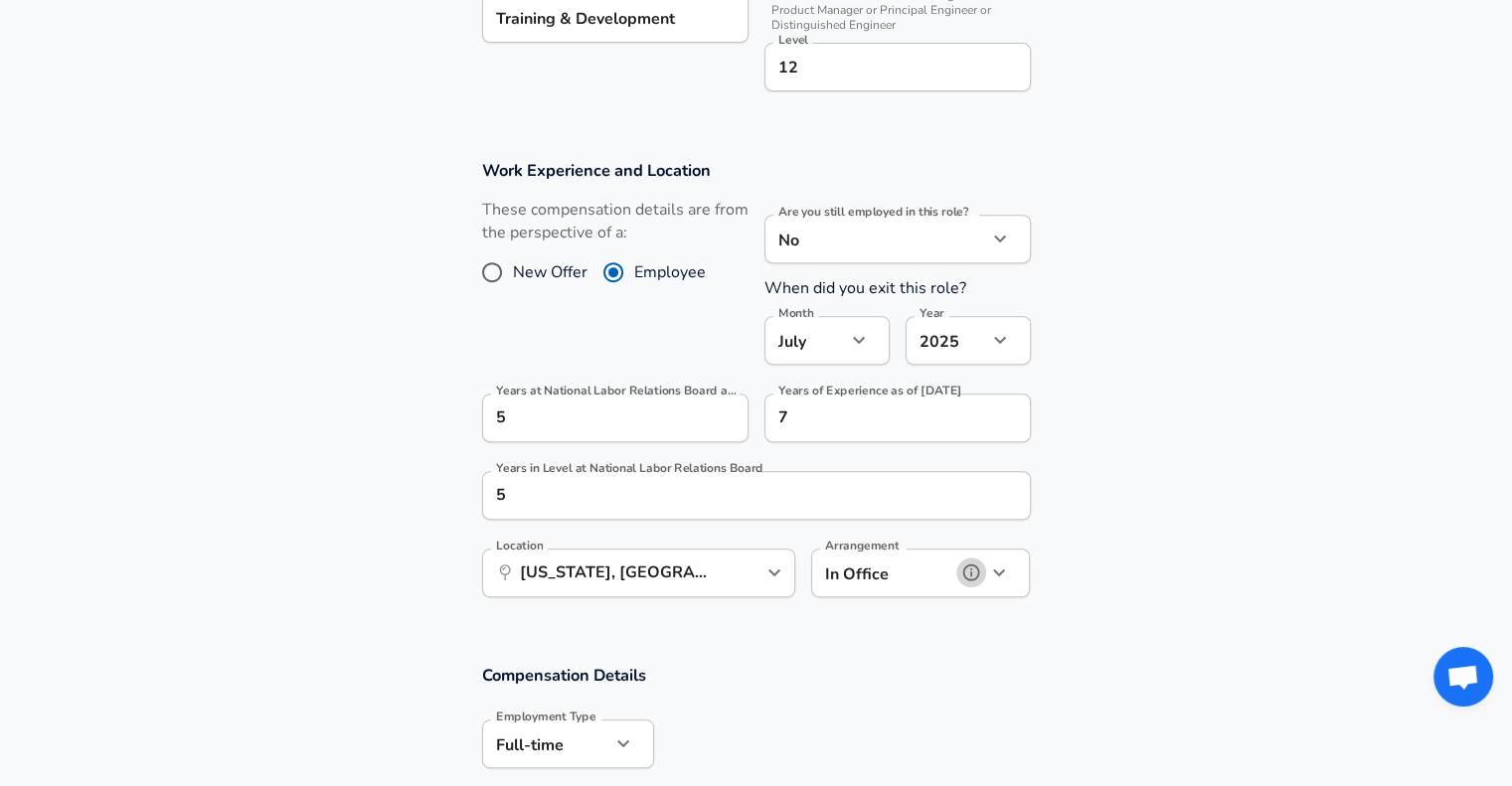 click at bounding box center (971, 572) 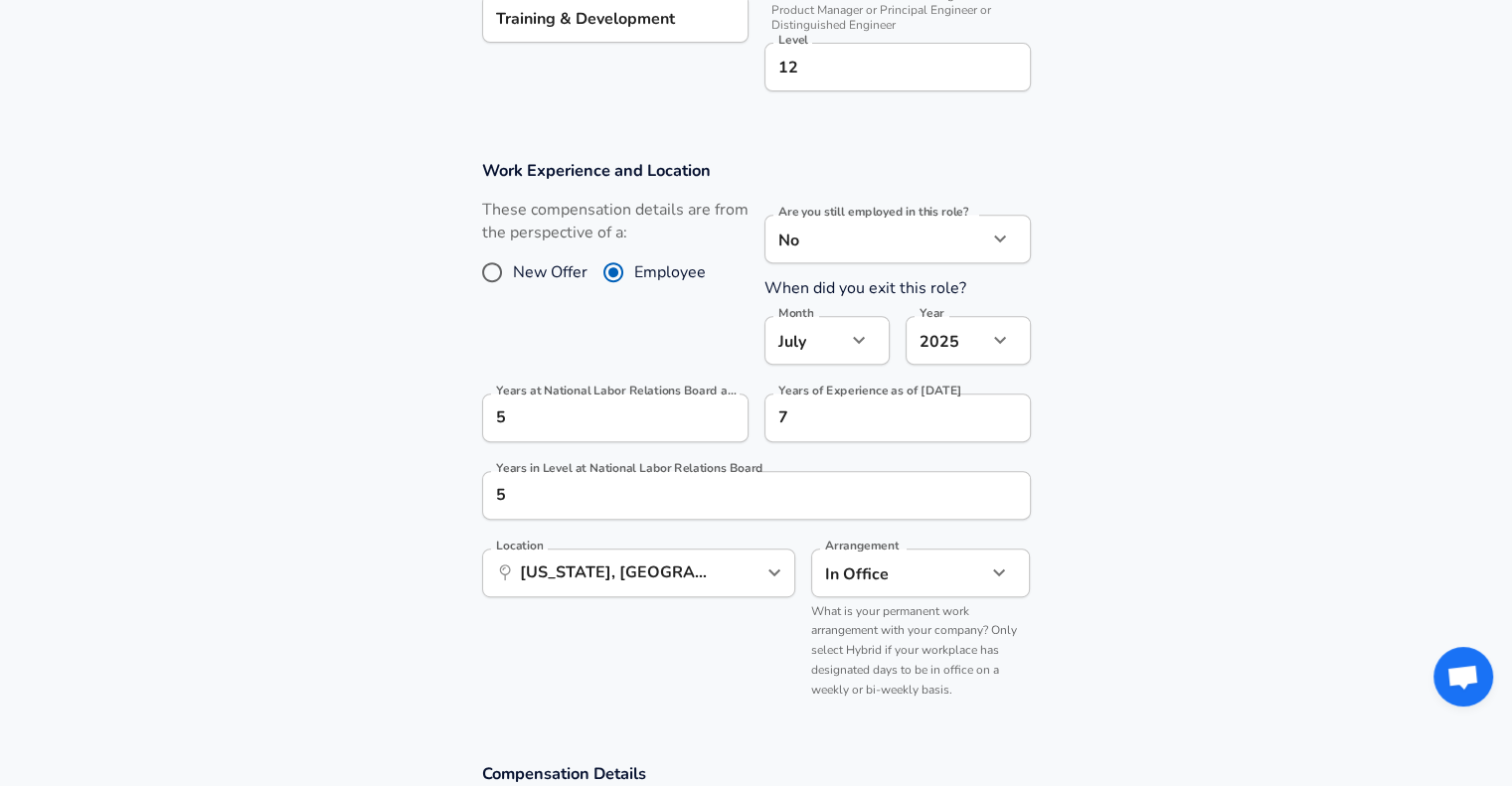 click on "In Office office Arrangement" at bounding box center (921, 572) 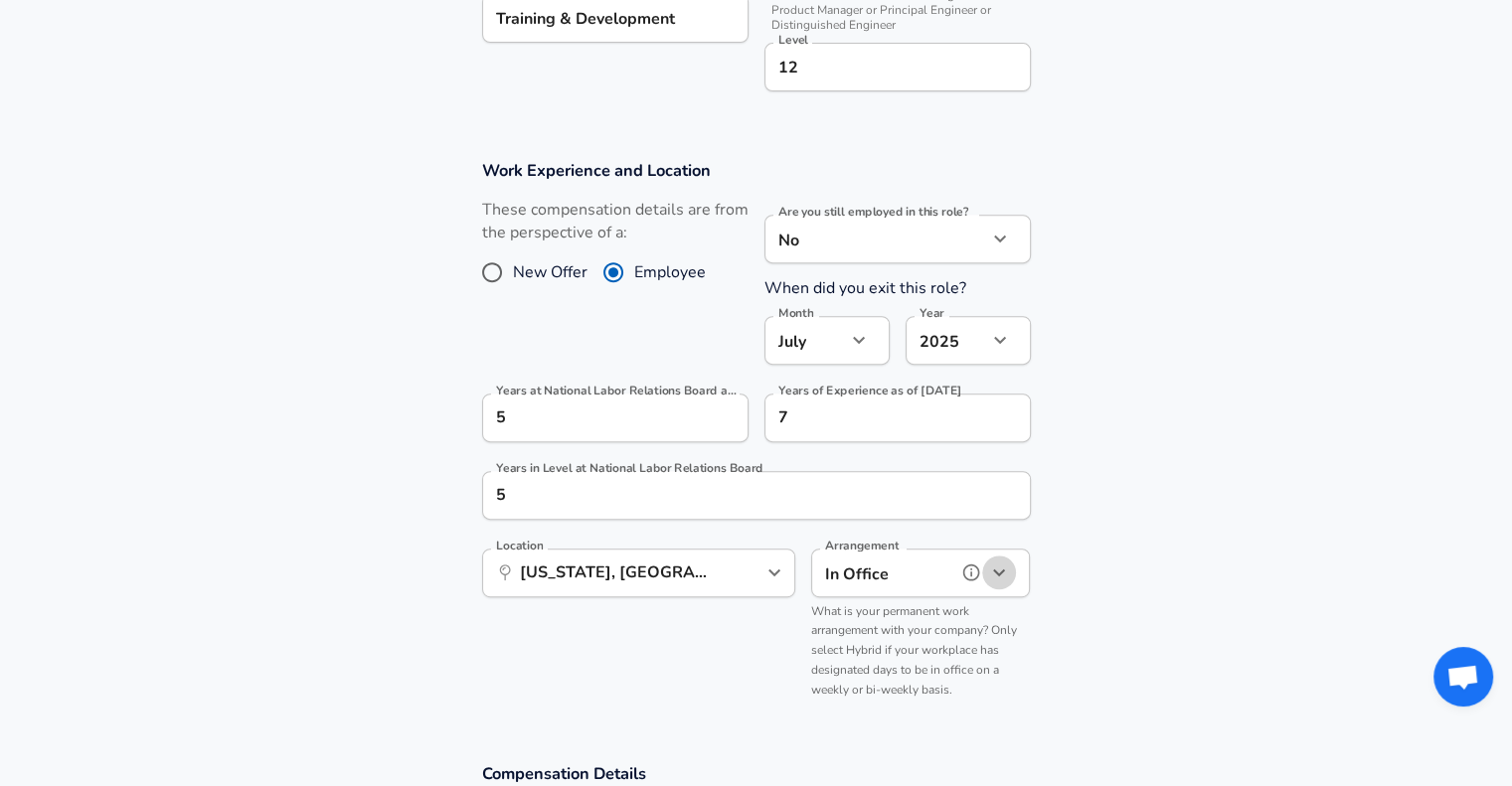 click 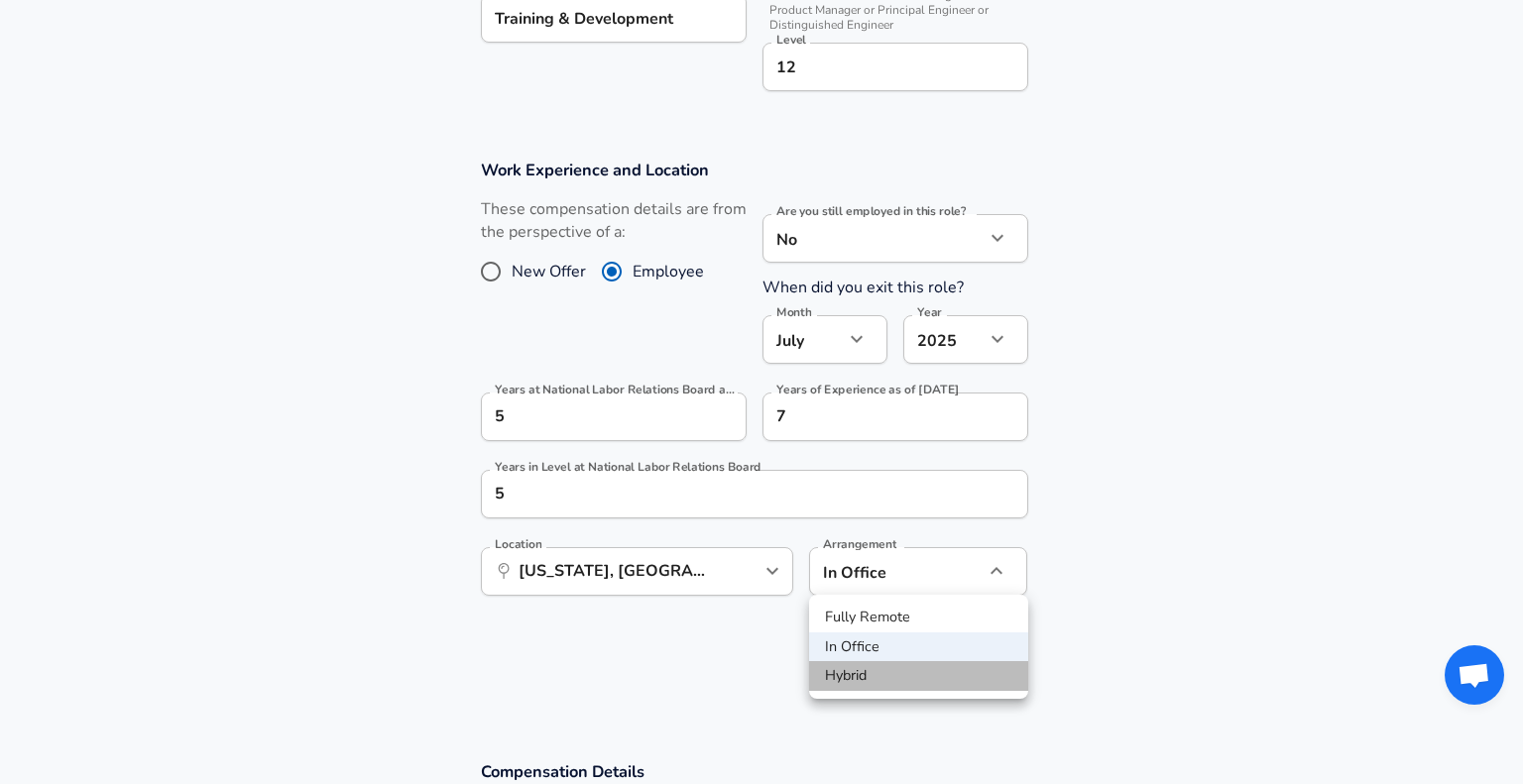 click on "Hybrid" at bounding box center (918, 676) 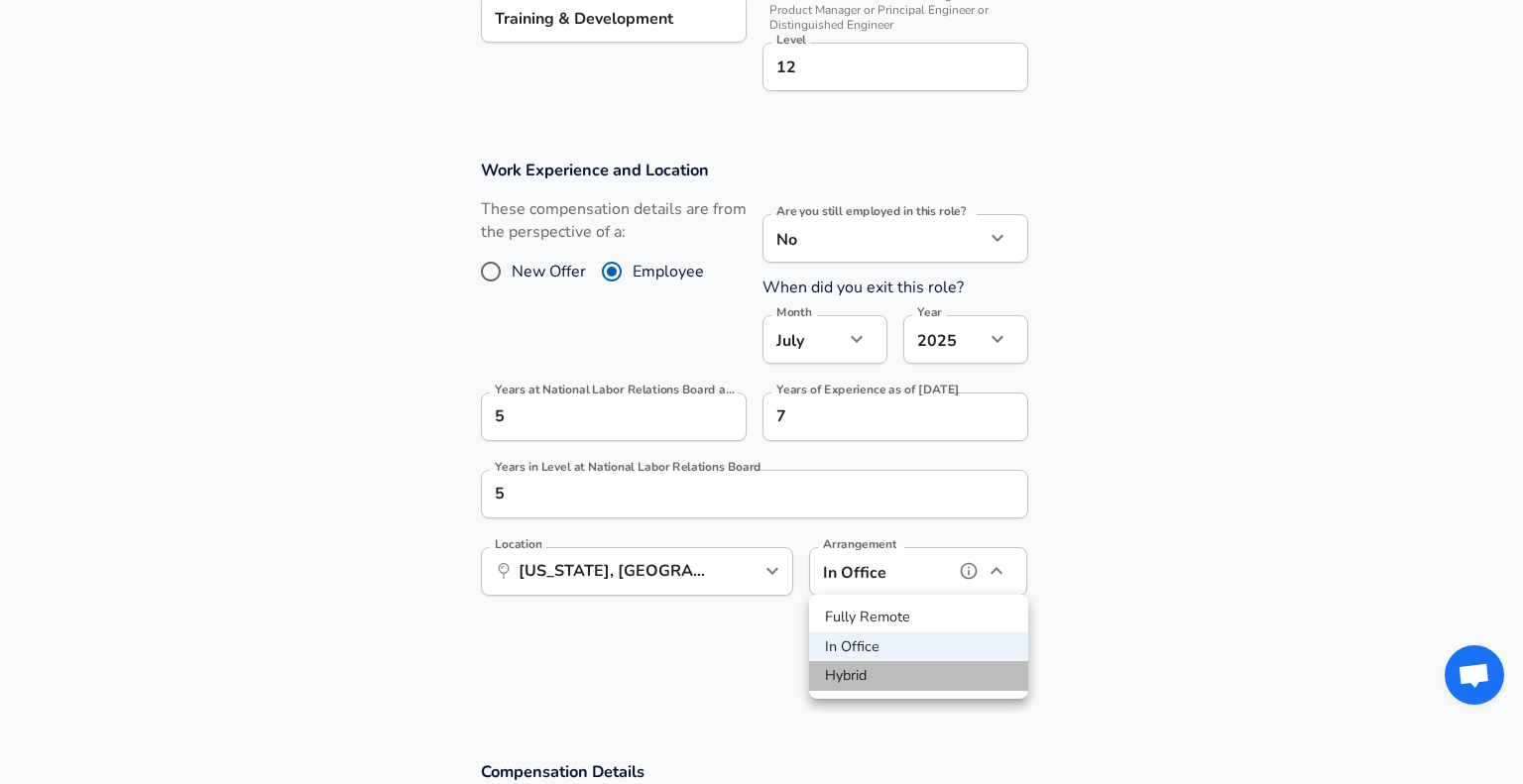 type on "hybrid" 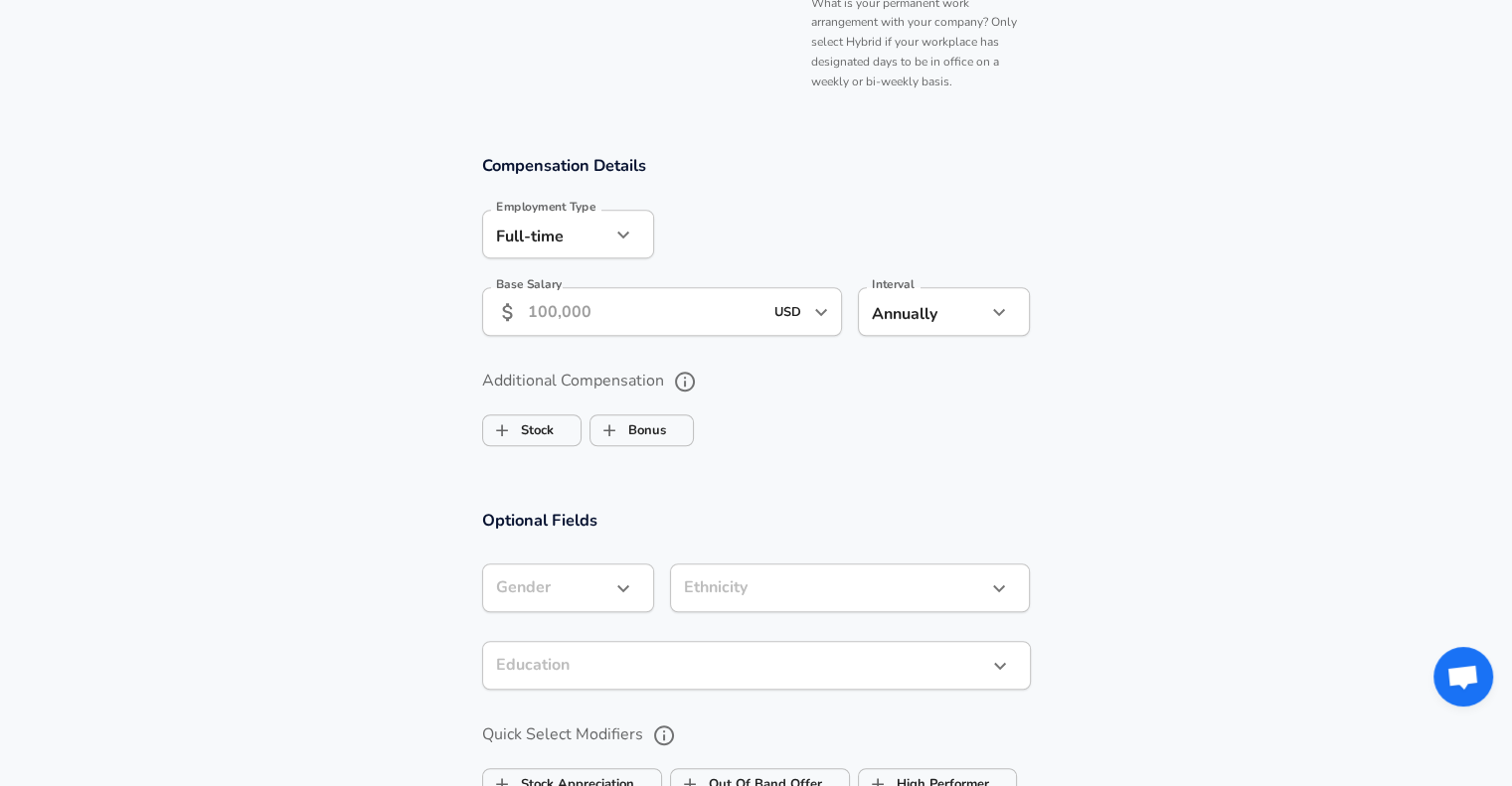 scroll, scrollTop: 1357, scrollLeft: 0, axis: vertical 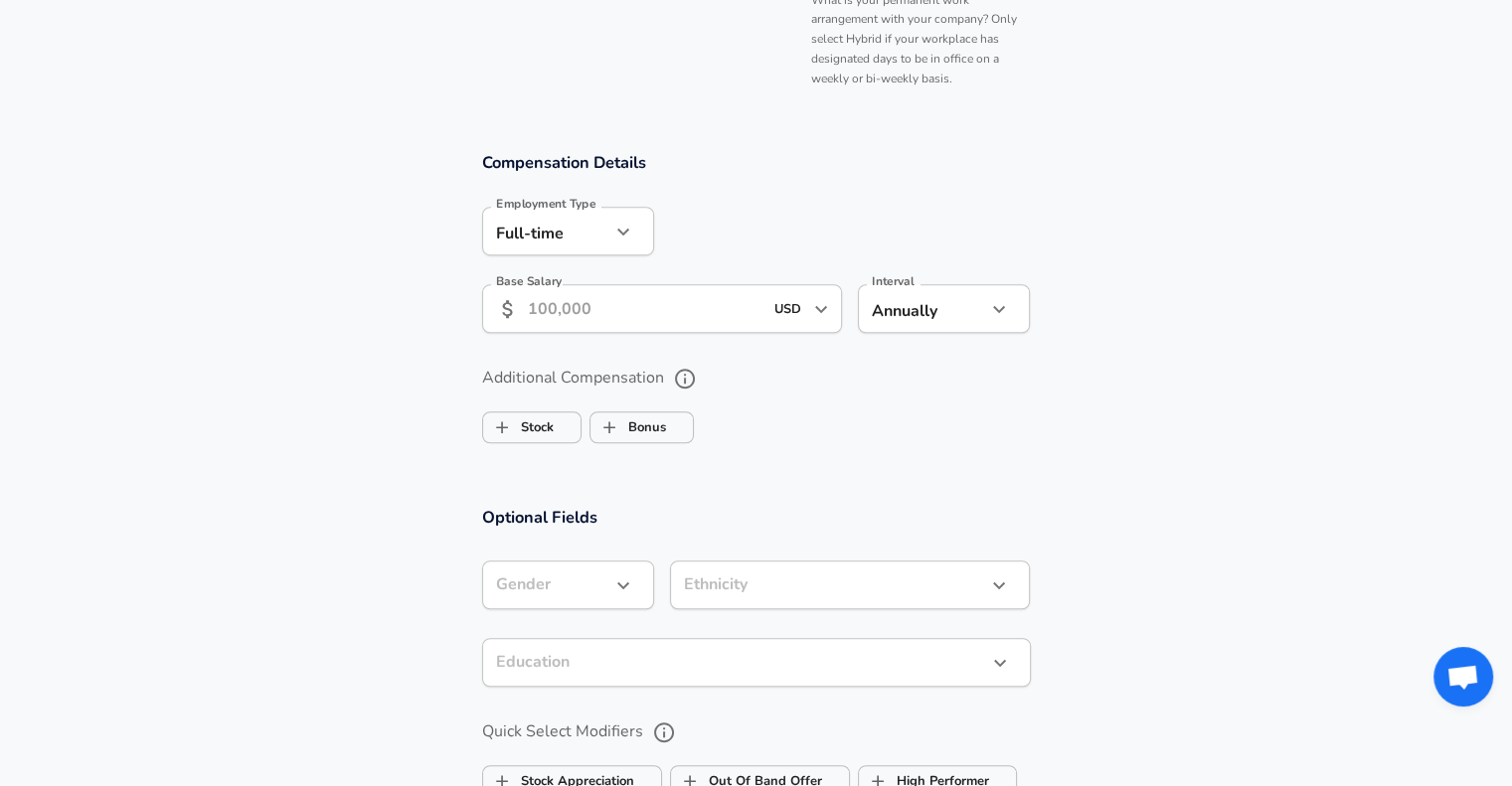 click on "Base Salary" at bounding box center [645, 308] 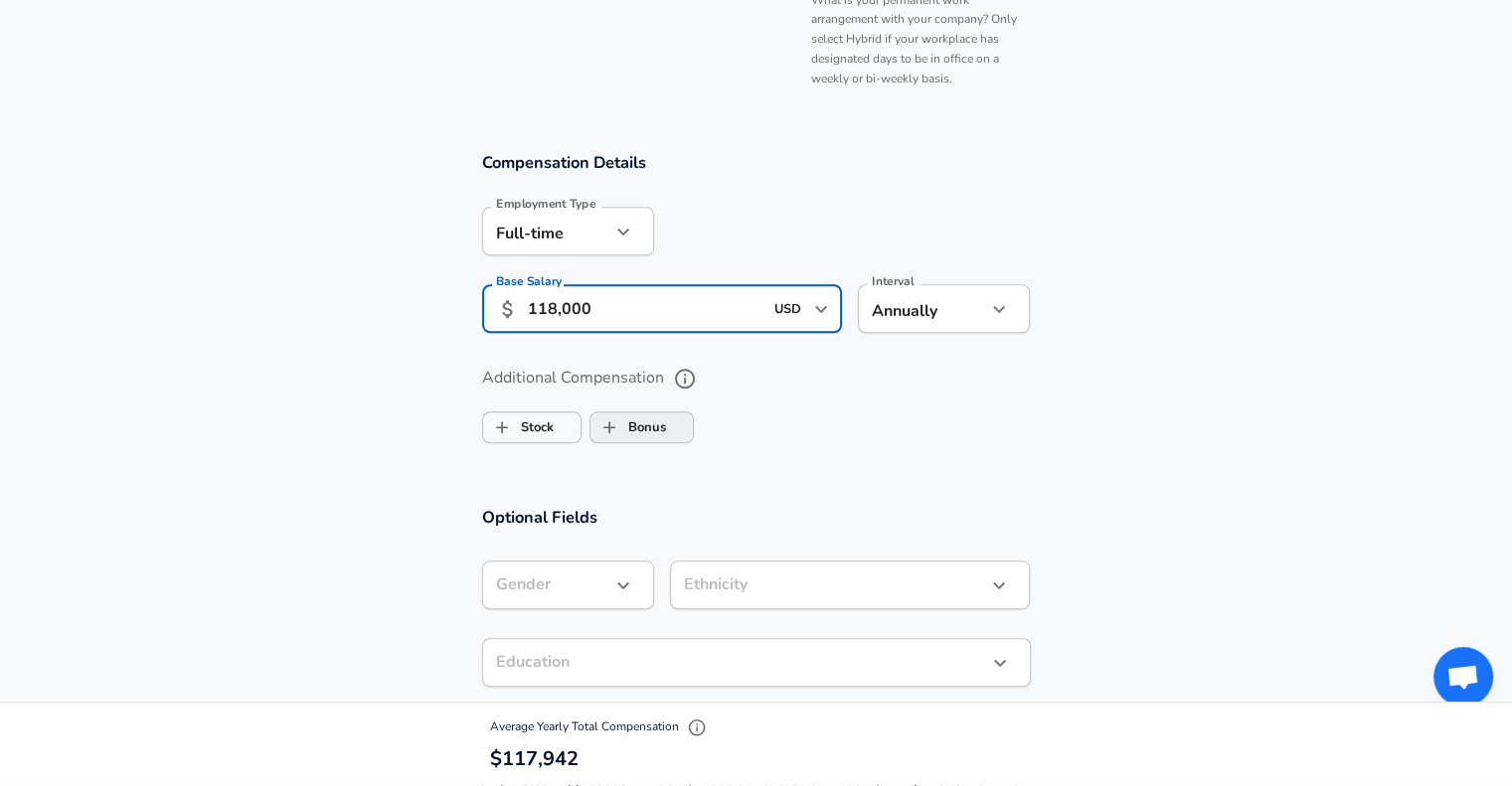 type on "118,000" 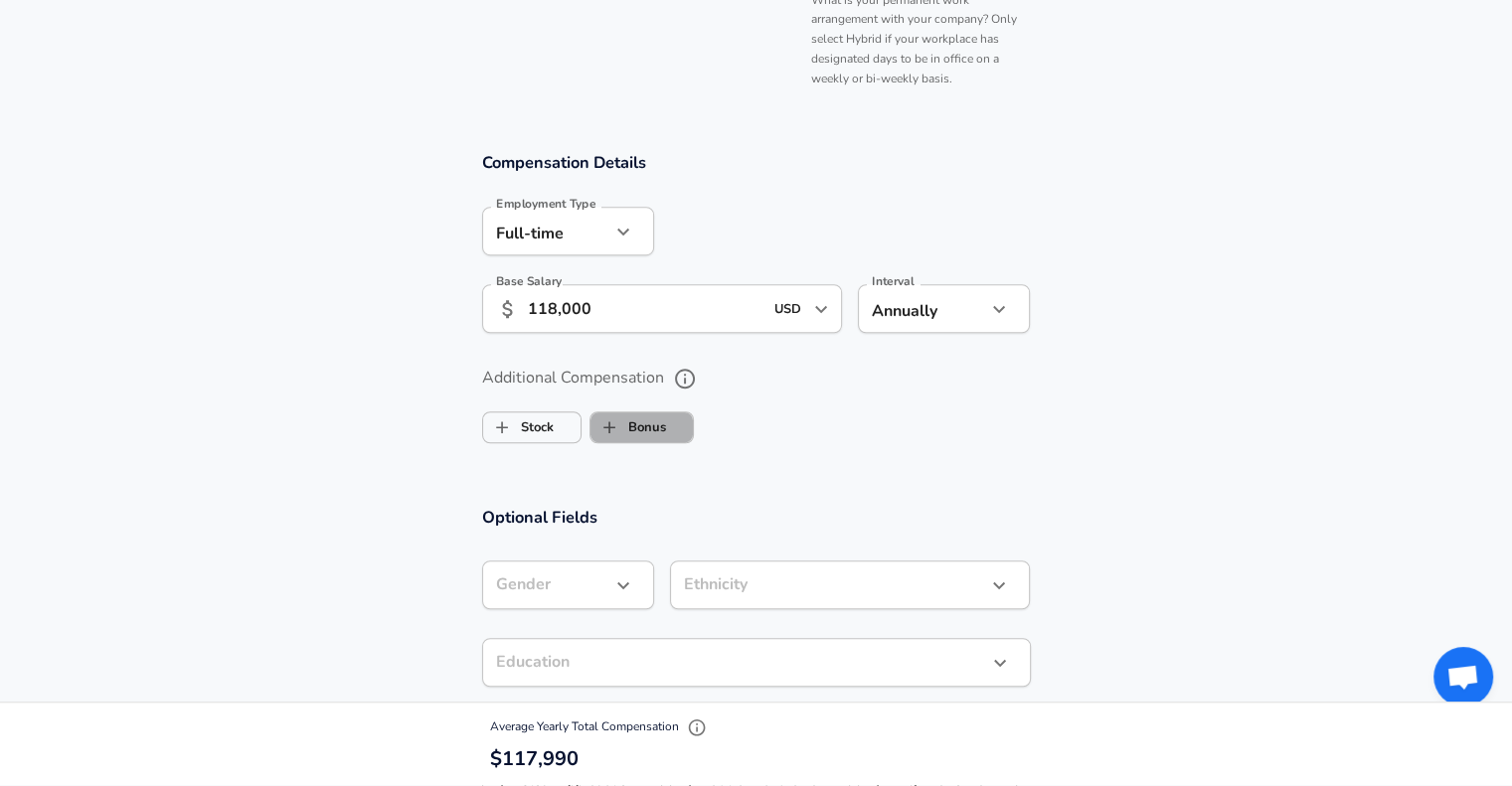 click on "Bonus" at bounding box center [628, 427] 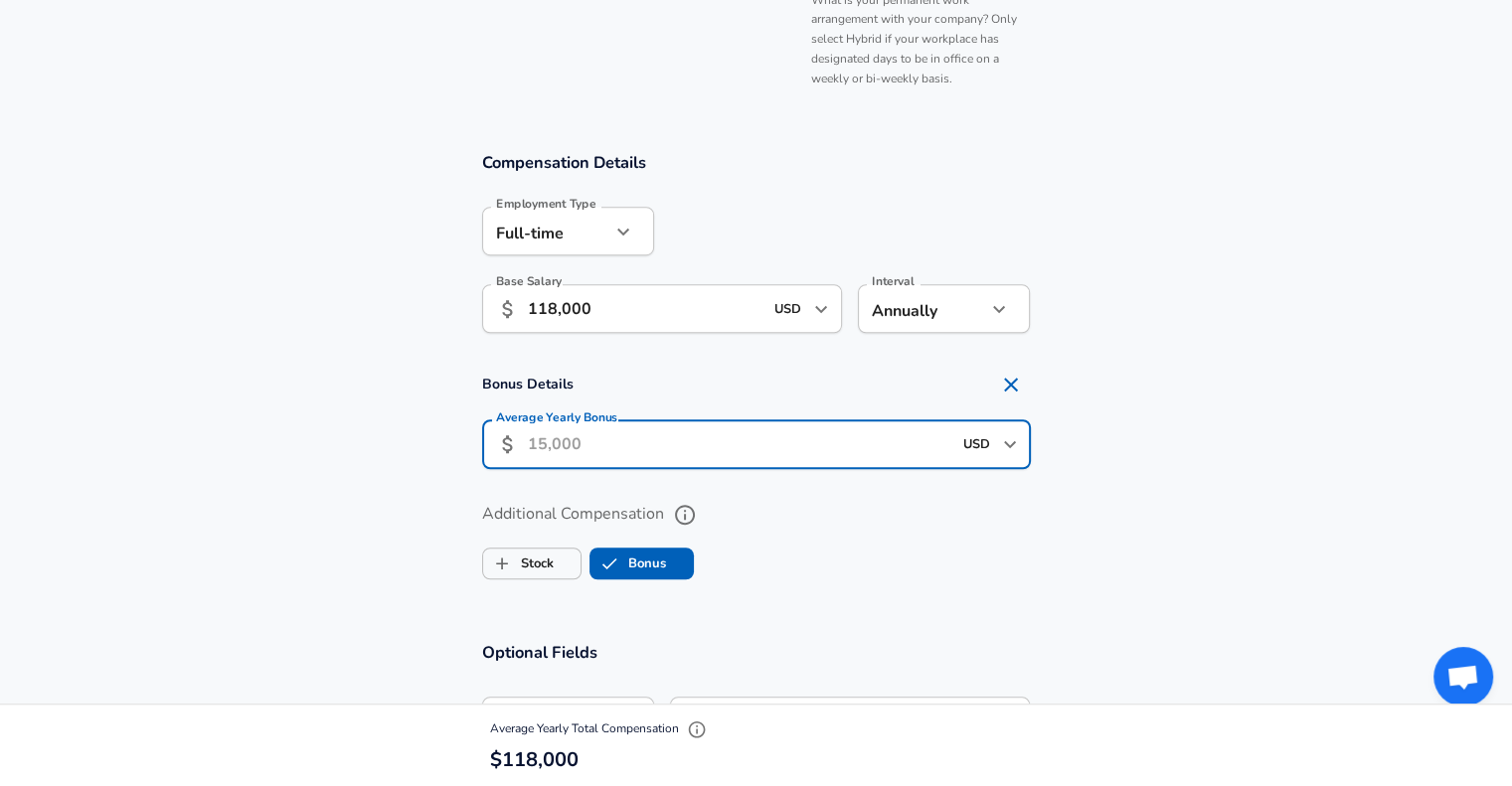 click on "Average Yearly Bonus" at bounding box center (740, 444) 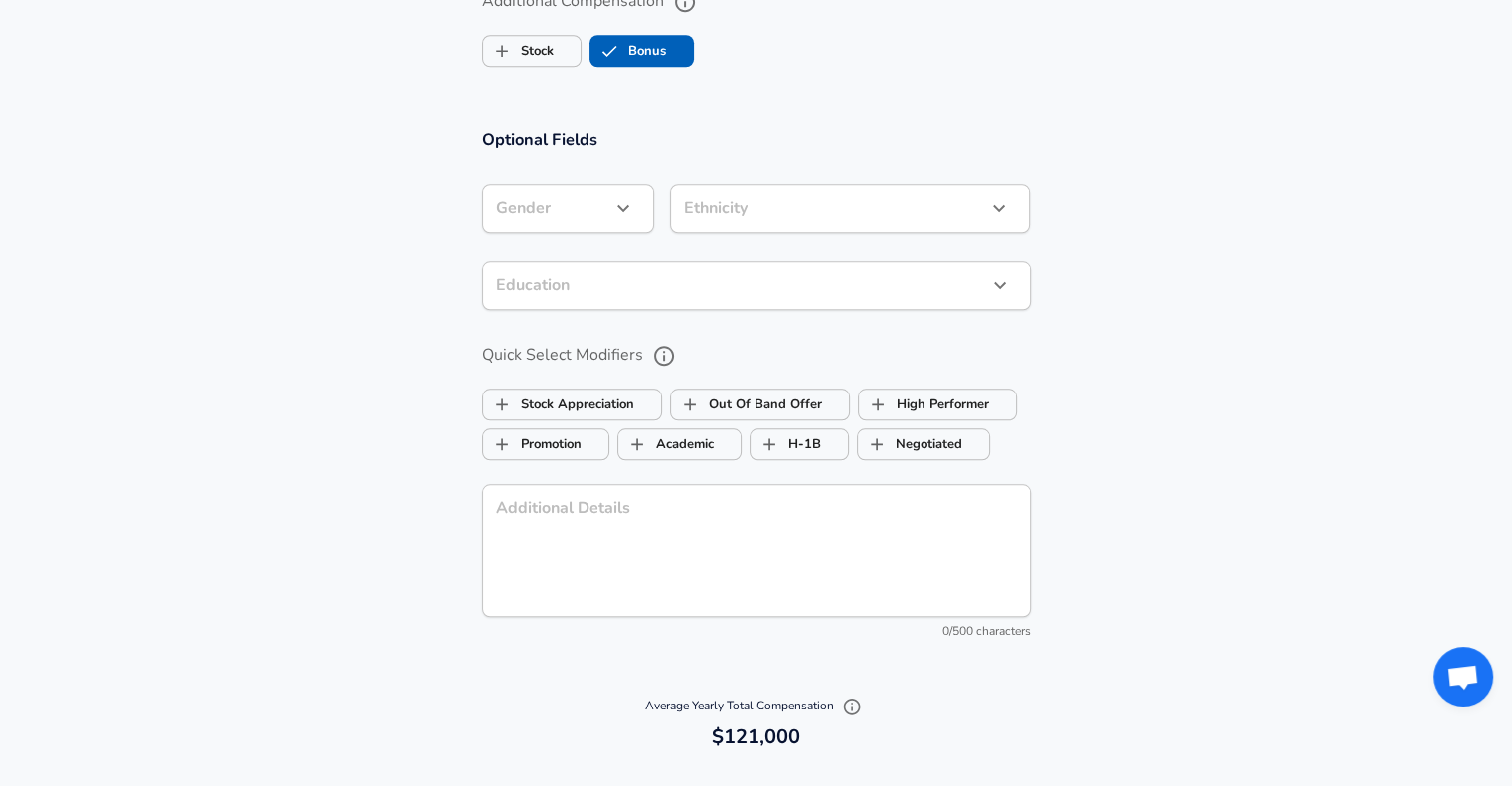 scroll, scrollTop: 1880, scrollLeft: 0, axis: vertical 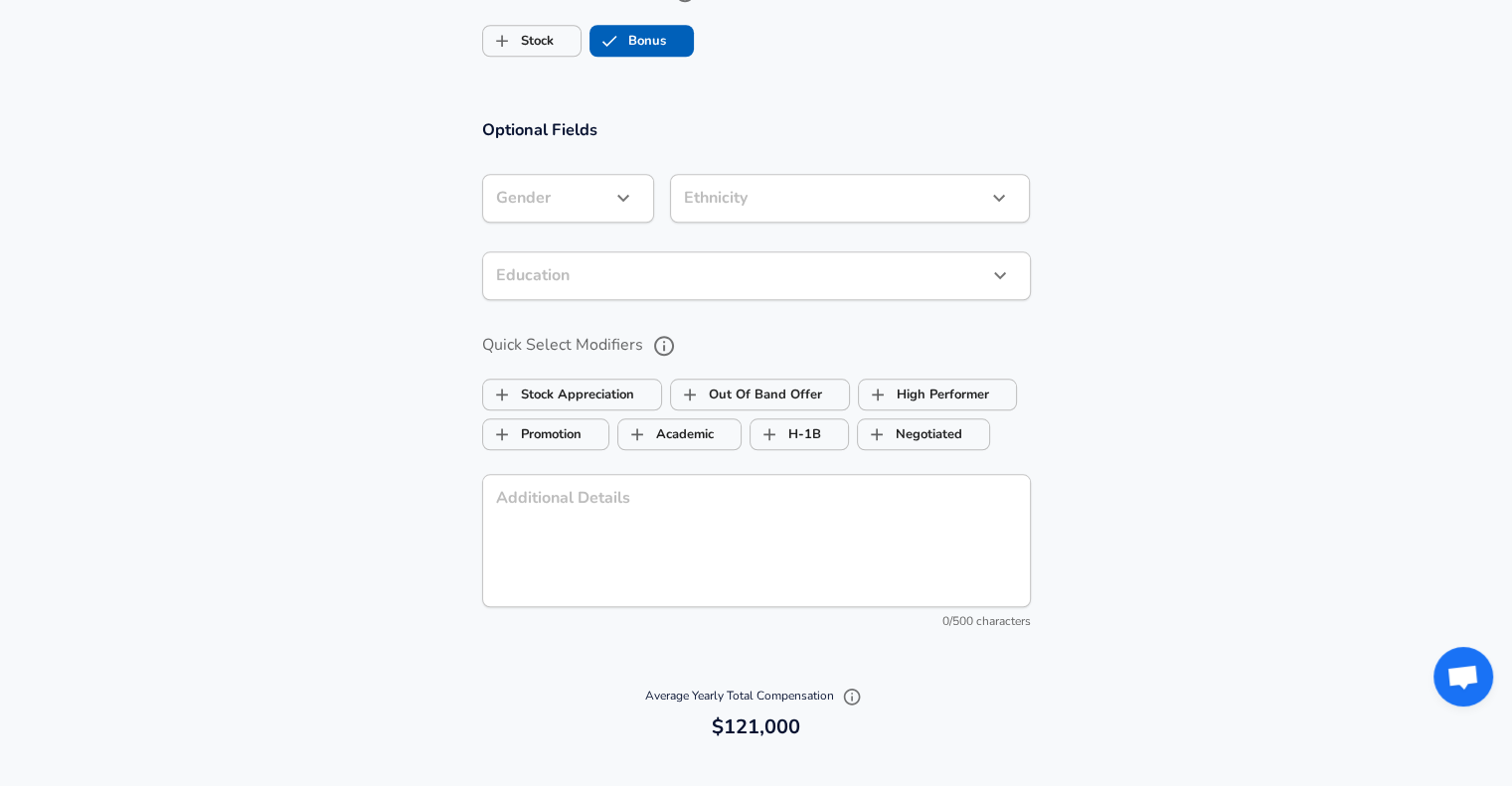 type on "3,000" 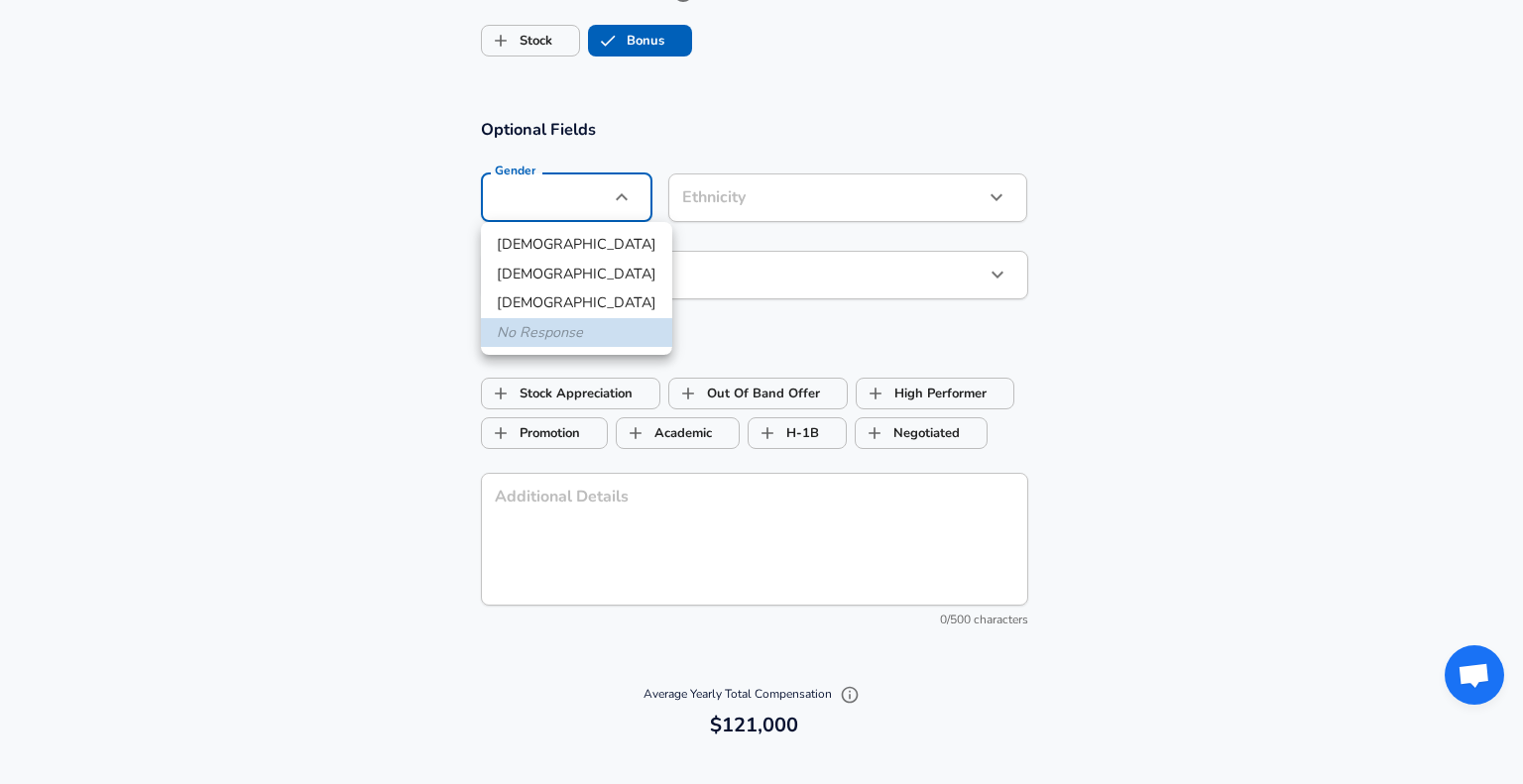 click on "Restart Add Your Salary Upload your offer letter   to verify your submission Enhance Privacy and Anonymity No Automatically hides specific fields until there are enough submissions to safely display the full details.   More Details Based on your submission and the data points that we have already collected, we will automatically hide and anonymize specific fields if there aren't enough data points to remain sufficiently anonymous. Company & Title Information   Enter the company you received your offer from Company National Labor Relations Board Company   Select the title that closest resembles your official title. This should be similar to the title that was present on your offer letter. Title HR Specialist Title   Select a job family that best fits your role. If you can't find one, select 'Other' to enter a custom job family Job Family Human Resources Job Family Specialization Training & Development Specialization   Level 12 Level Work Experience and Location New Offer Employee No no Month [DATE] Month Year" at bounding box center [762, -1484] 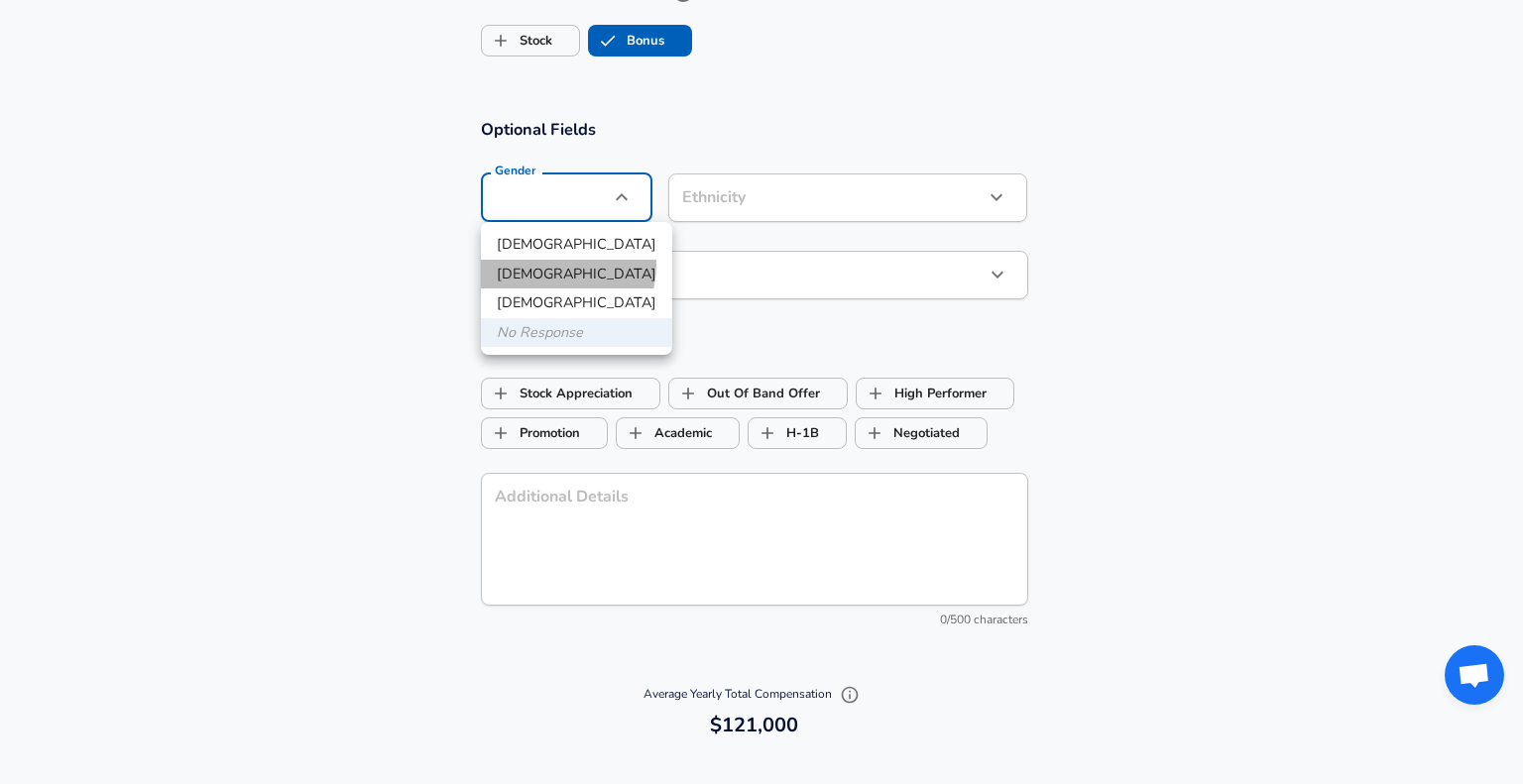 click on "[DEMOGRAPHIC_DATA]" at bounding box center (576, 275) 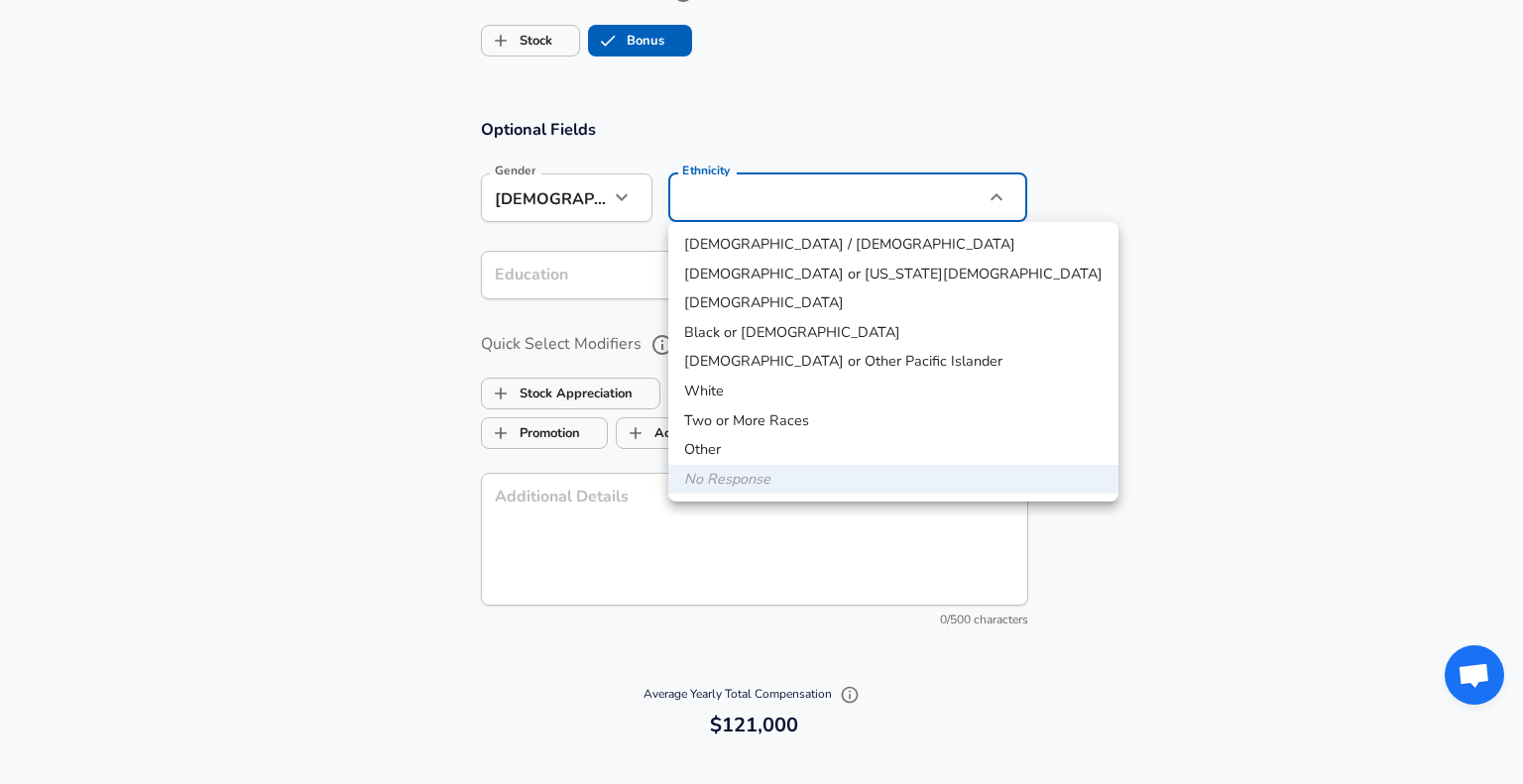 click on "Restart Add Your Salary Upload your offer letter   to verify your submission Enhance Privacy and Anonymity No Automatically hides specific fields until there are enough submissions to safely display the full details.   More Details Based on your submission and the data points that we have already collected, we will automatically hide and anonymize specific fields if there aren't enough data points to remain sufficiently anonymous. Company & Title Information   Enter the company you received your offer from Company National Labor Relations Board Company   Select the title that closest resembles your official title. This should be similar to the title that was present on your offer letter. Title HR Specialist Title   Select a job family that best fits your role. If you can't find one, select 'Other' to enter a custom job family Job Family Human Resources Job Family Specialization Training & Development Specialization   Level 12 Level Work Experience and Location New Offer Employee No no Month [DATE] Month Year" at bounding box center (762, -1484) 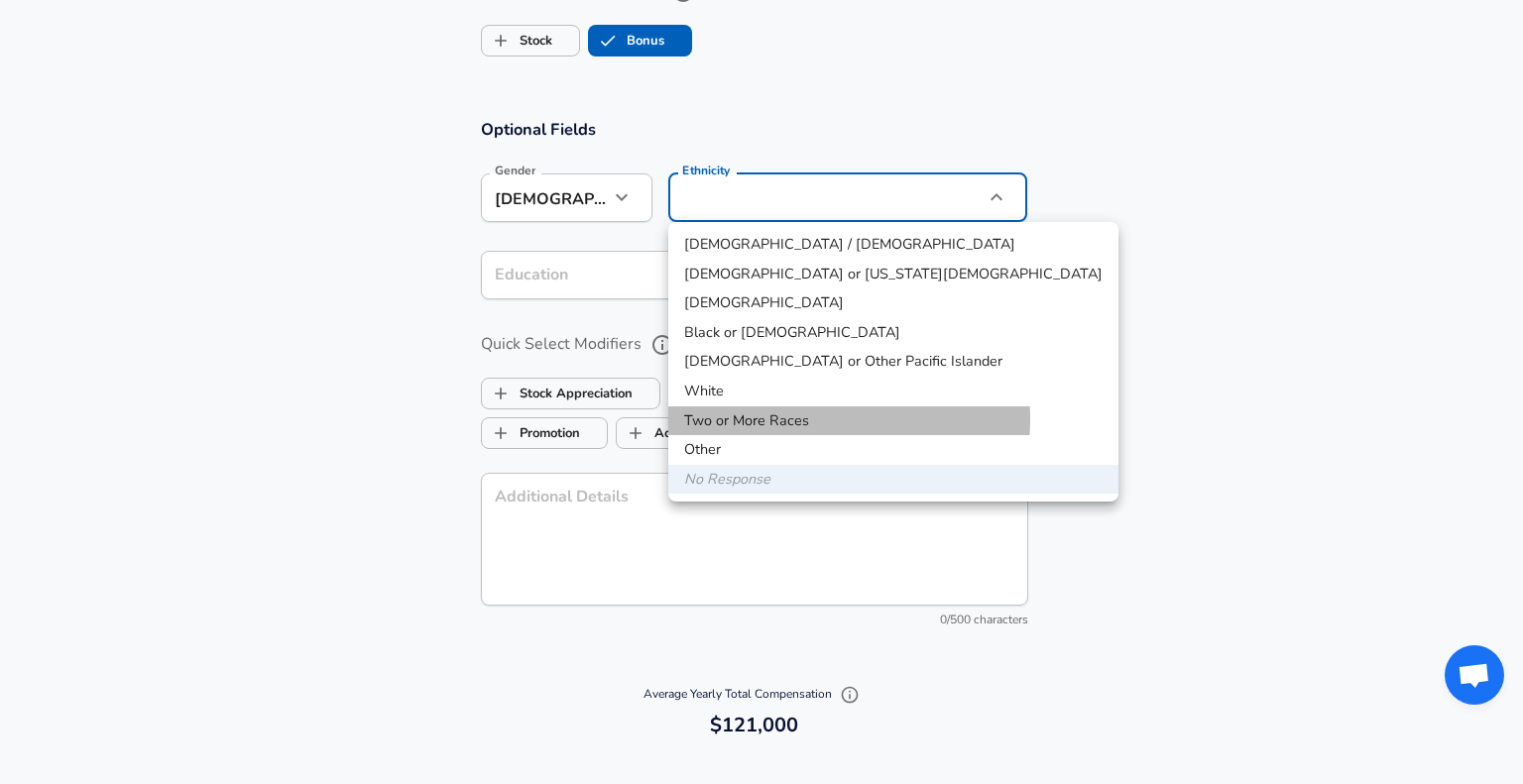 click on "Two or More Races" at bounding box center [893, 421] 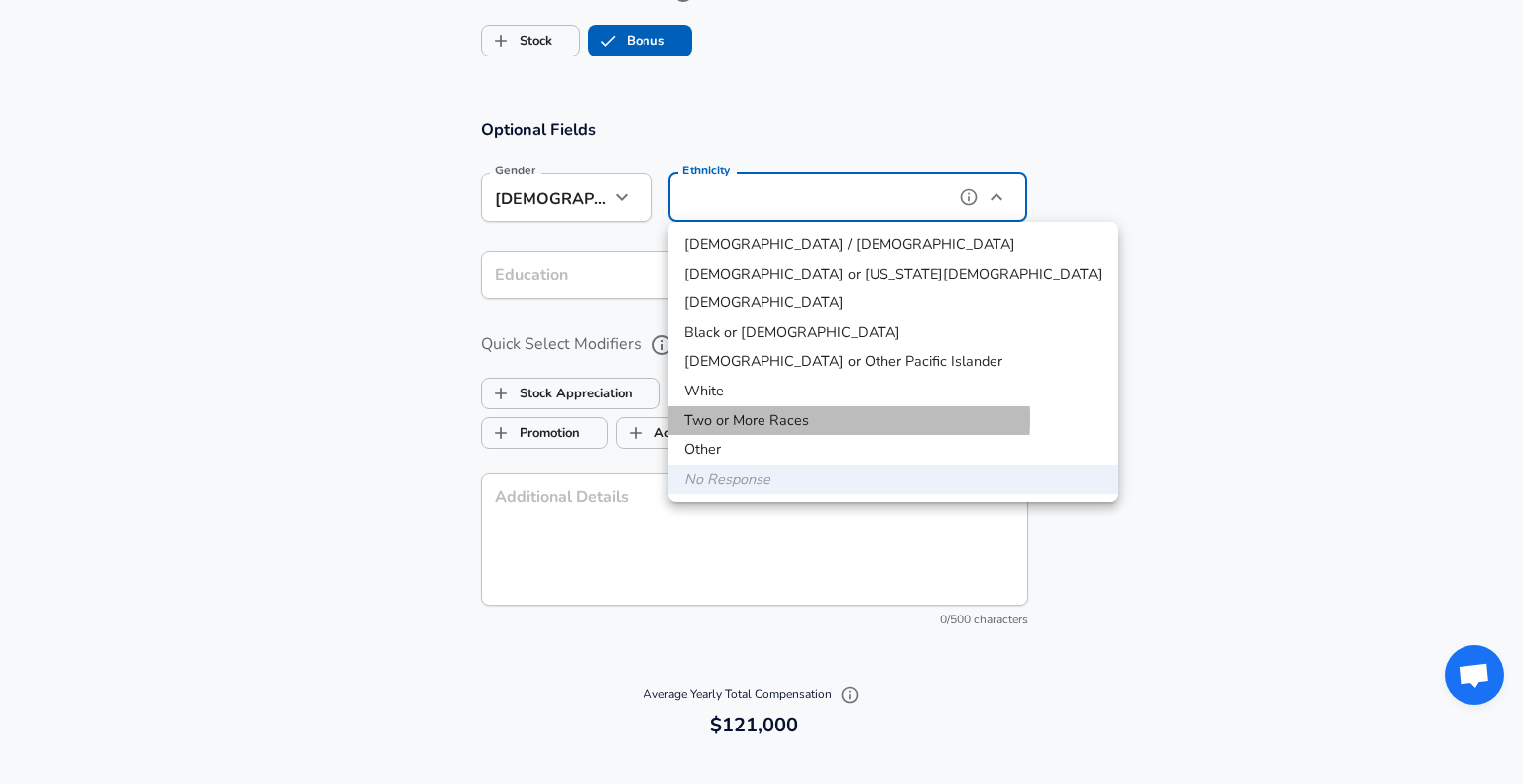 type on "Two or More Races" 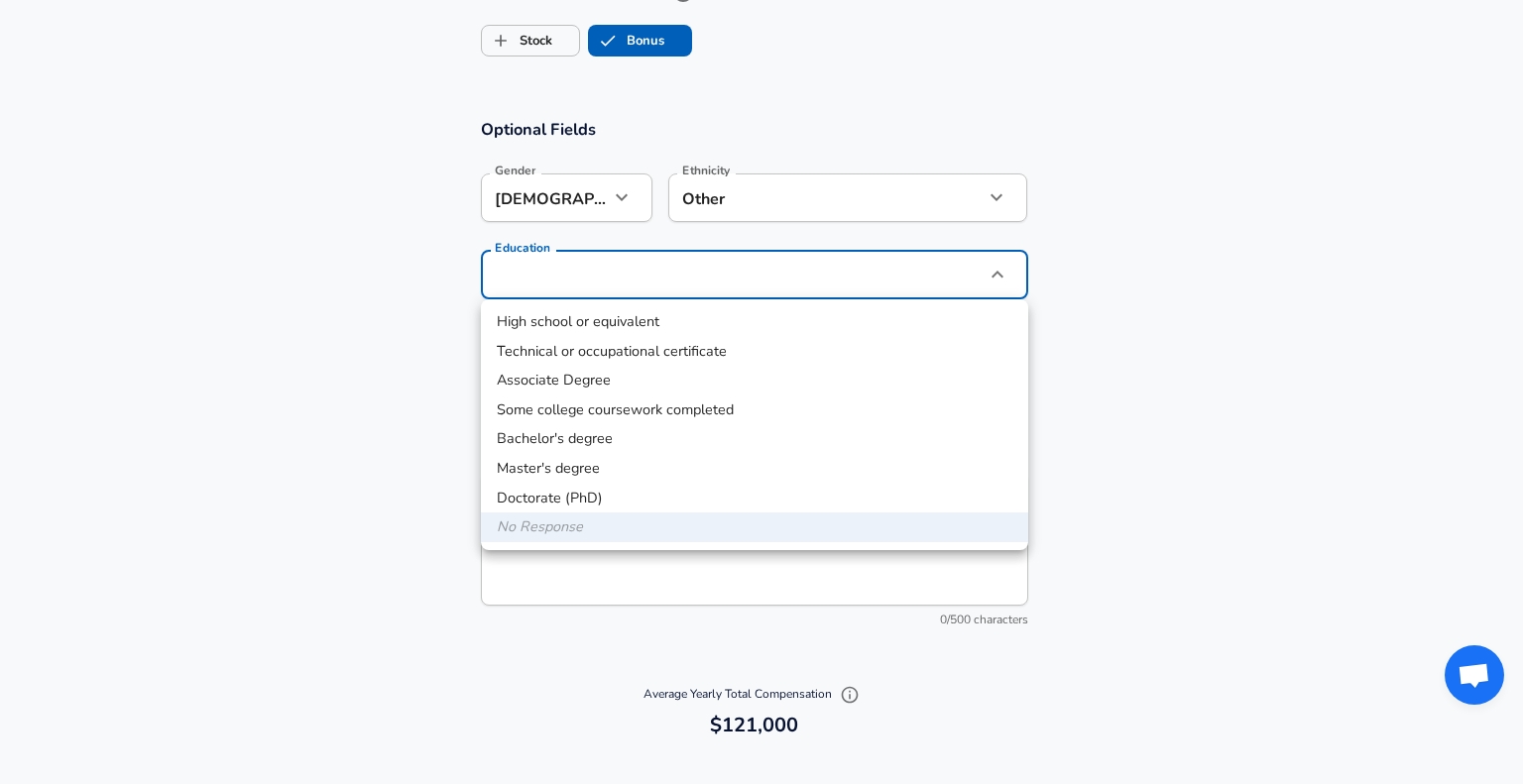 click on "Restart Add Your Salary Upload your offer letter   to verify your submission Enhance Privacy and Anonymity No Automatically hides specific fields until there are enough submissions to safely display the full details.   More Details Based on your submission and the data points that we have already collected, we will automatically hide and anonymize specific fields if there aren't enough data points to remain sufficiently anonymous. Company & Title Information   Enter the company you received your offer from Company National Labor Relations Board Company   Select the title that closest resembles your official title. This should be similar to the title that was present on your offer letter. Title HR Specialist Title   Select a job family that best fits your role. If you can't find one, select 'Other' to enter a custom job family Job Family Human Resources Job Family Specialization Training & Development Specialization   Level 12 Level Work Experience and Location New Offer Employee No no Month [DATE] Month Year" at bounding box center [762, -1484] 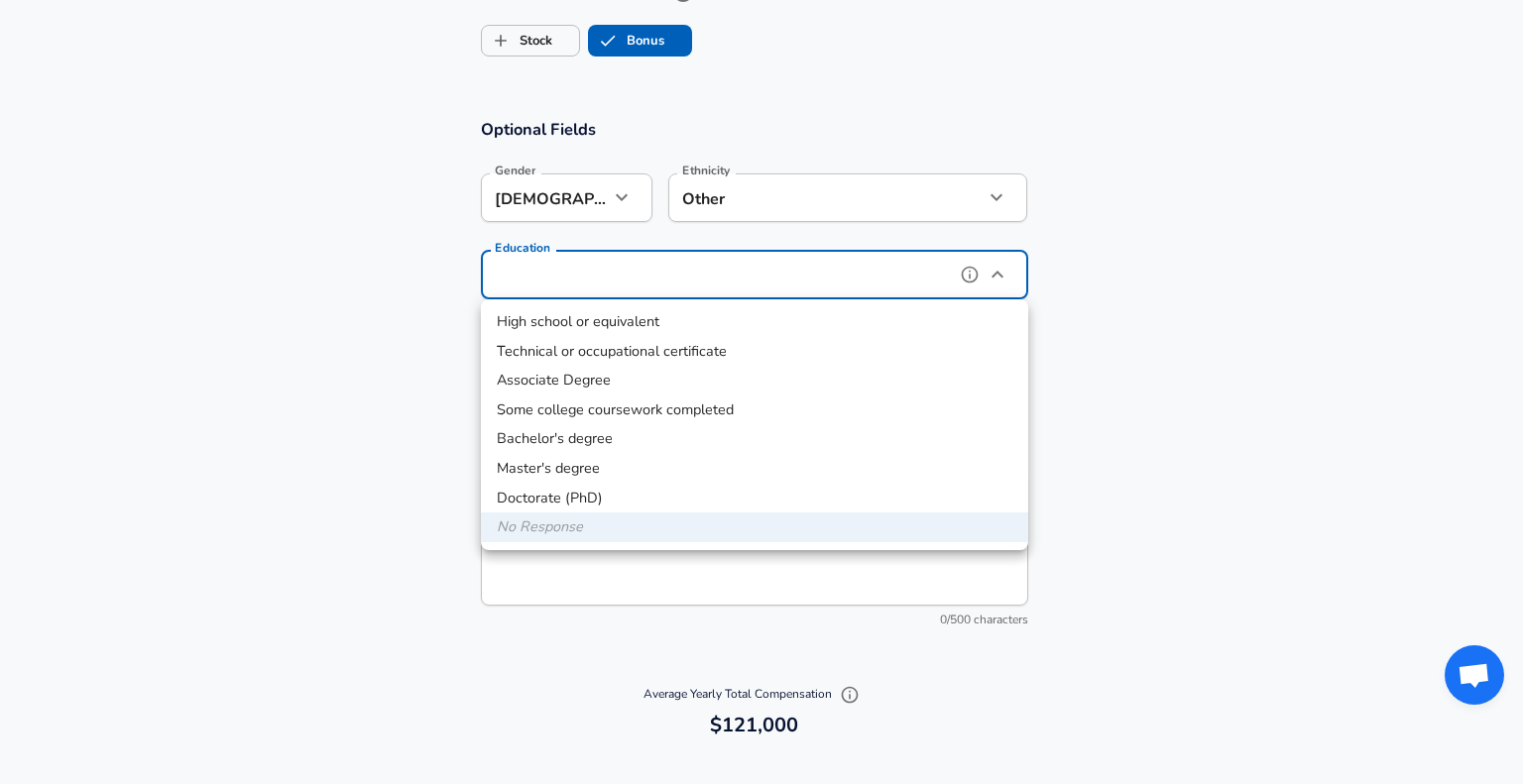 type on "Bachelors degree" 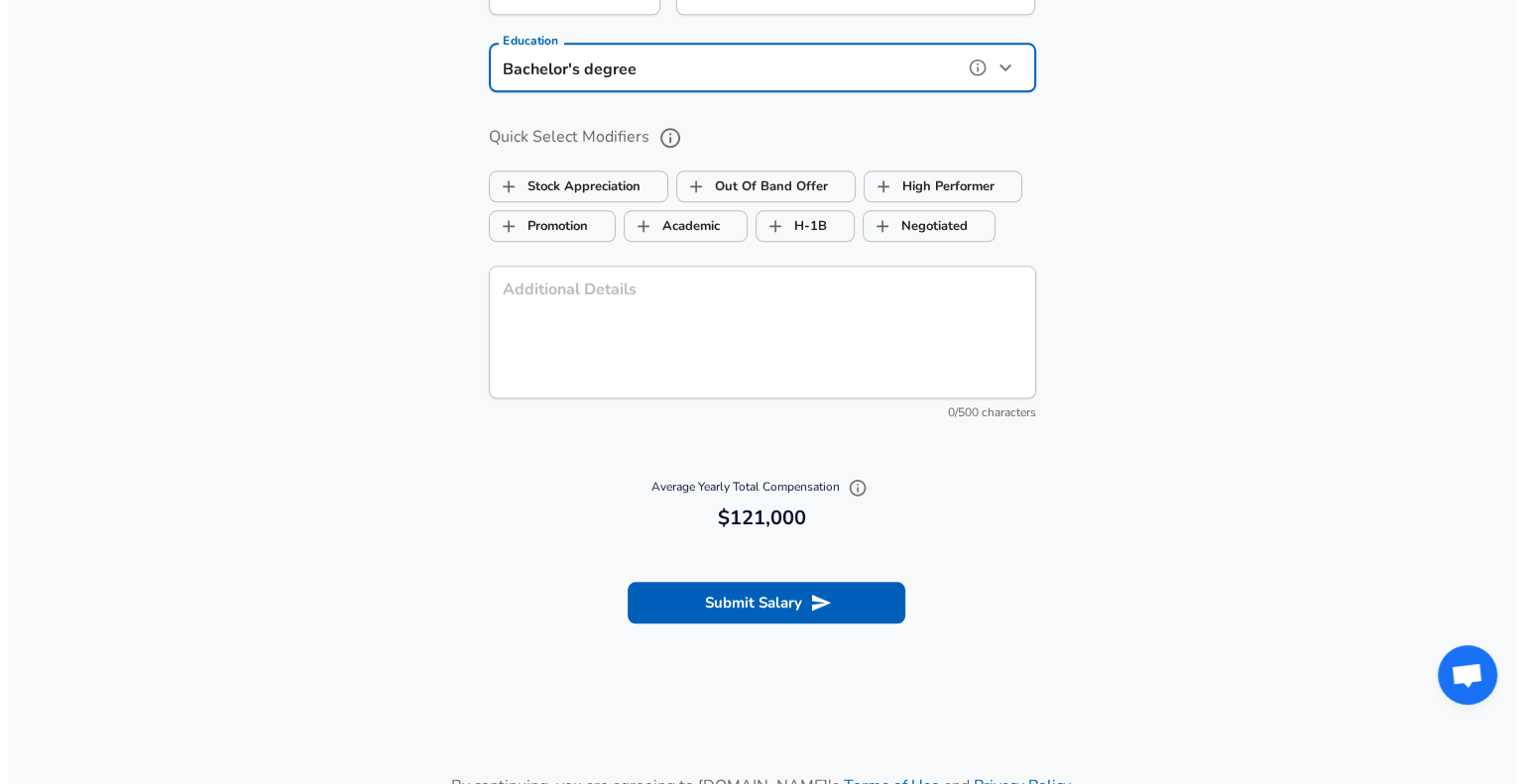 scroll, scrollTop: 2170, scrollLeft: 0, axis: vertical 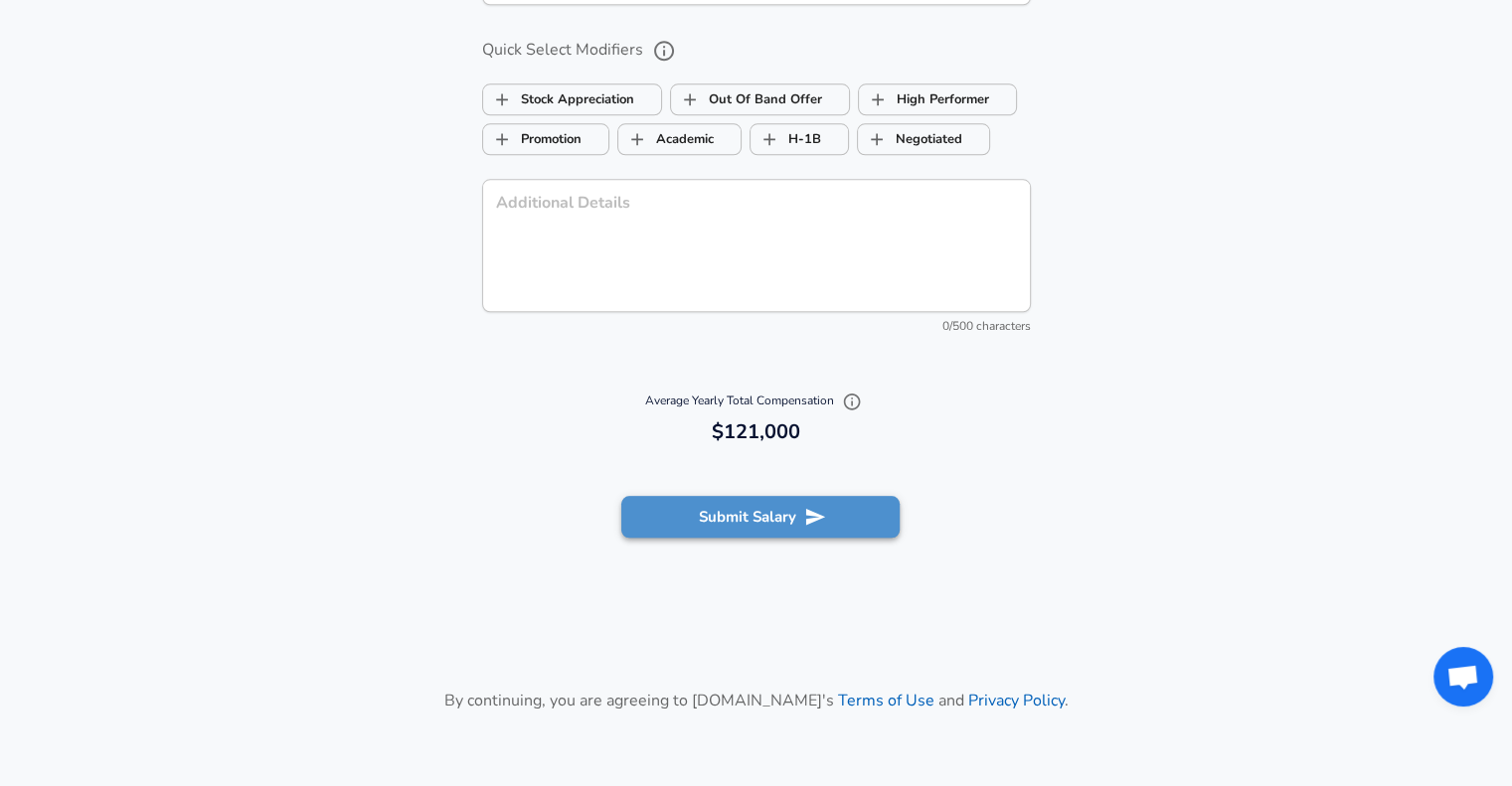 click on "Submit Salary" at bounding box center [760, 517] 